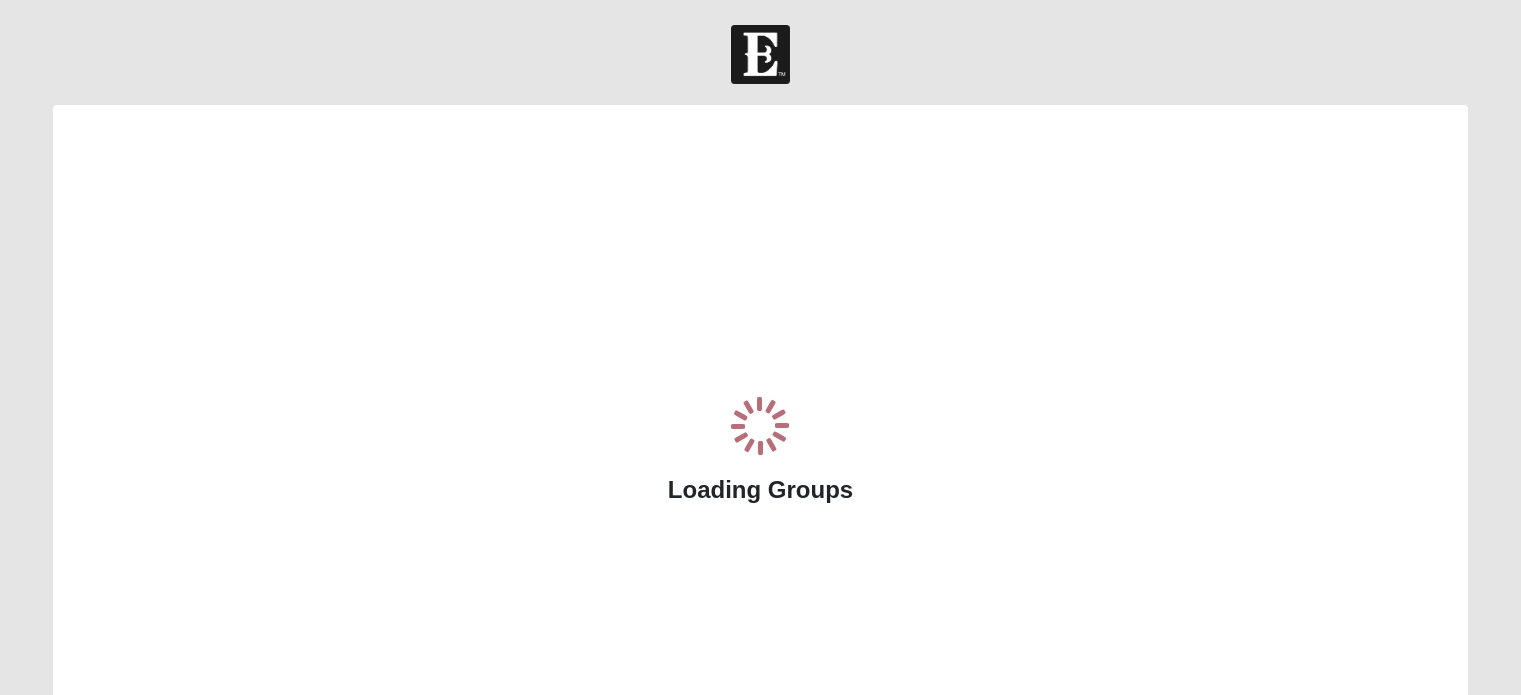scroll, scrollTop: 0, scrollLeft: 0, axis: both 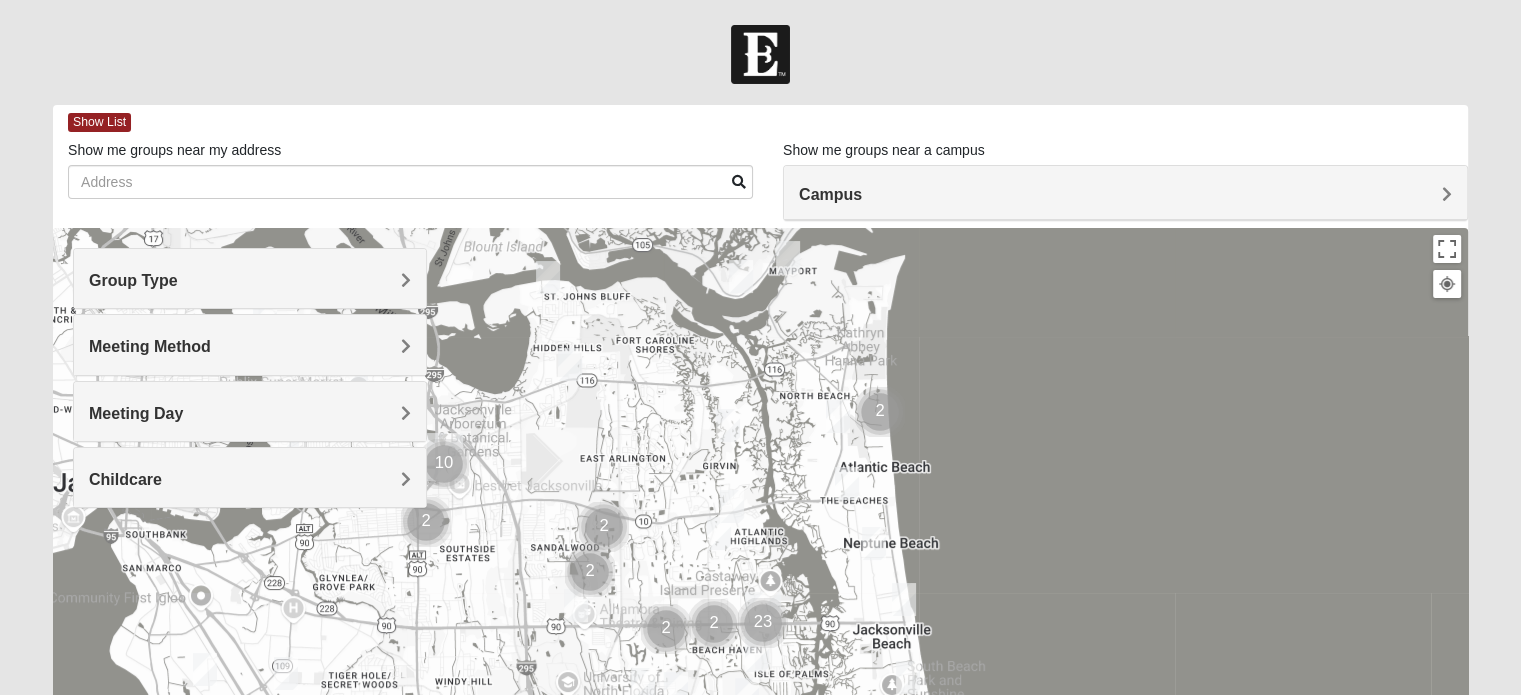 click on "Group Type" at bounding box center [250, 280] 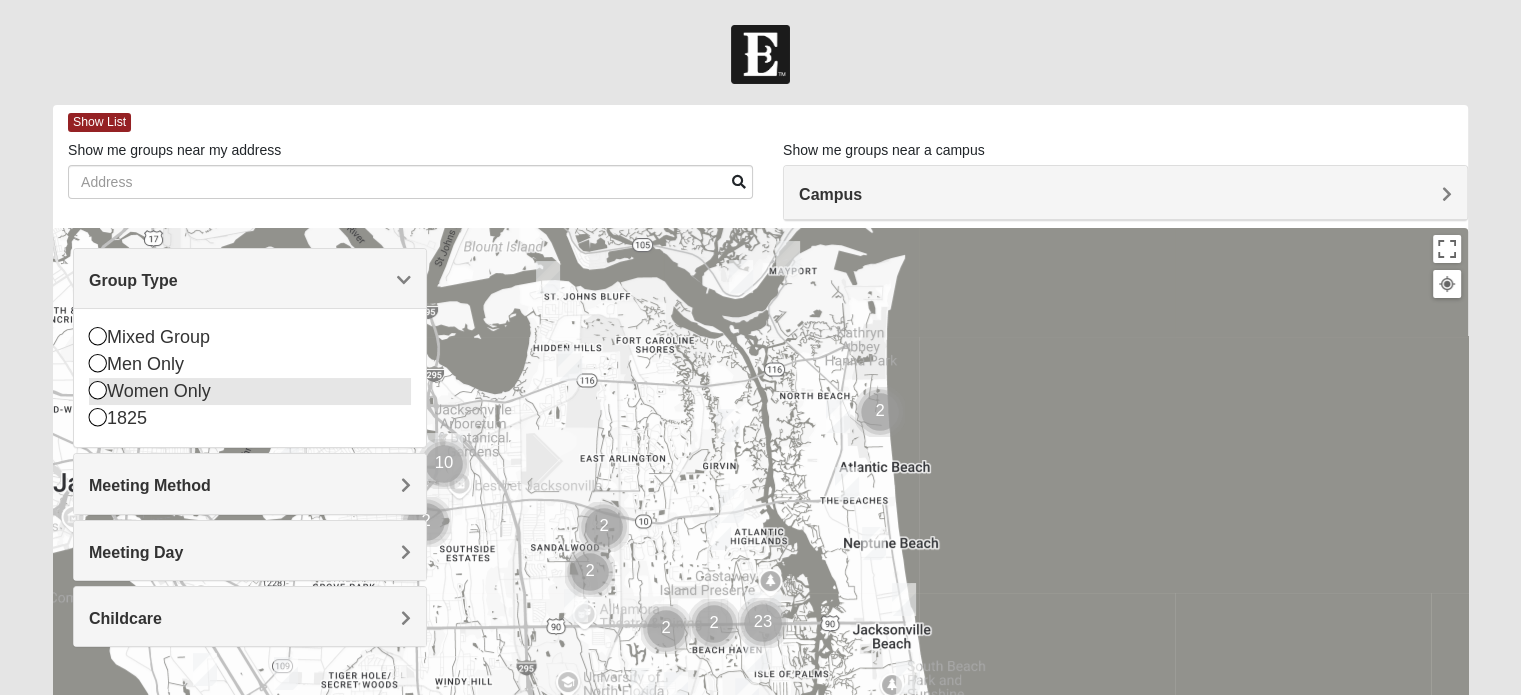 click at bounding box center [98, 390] 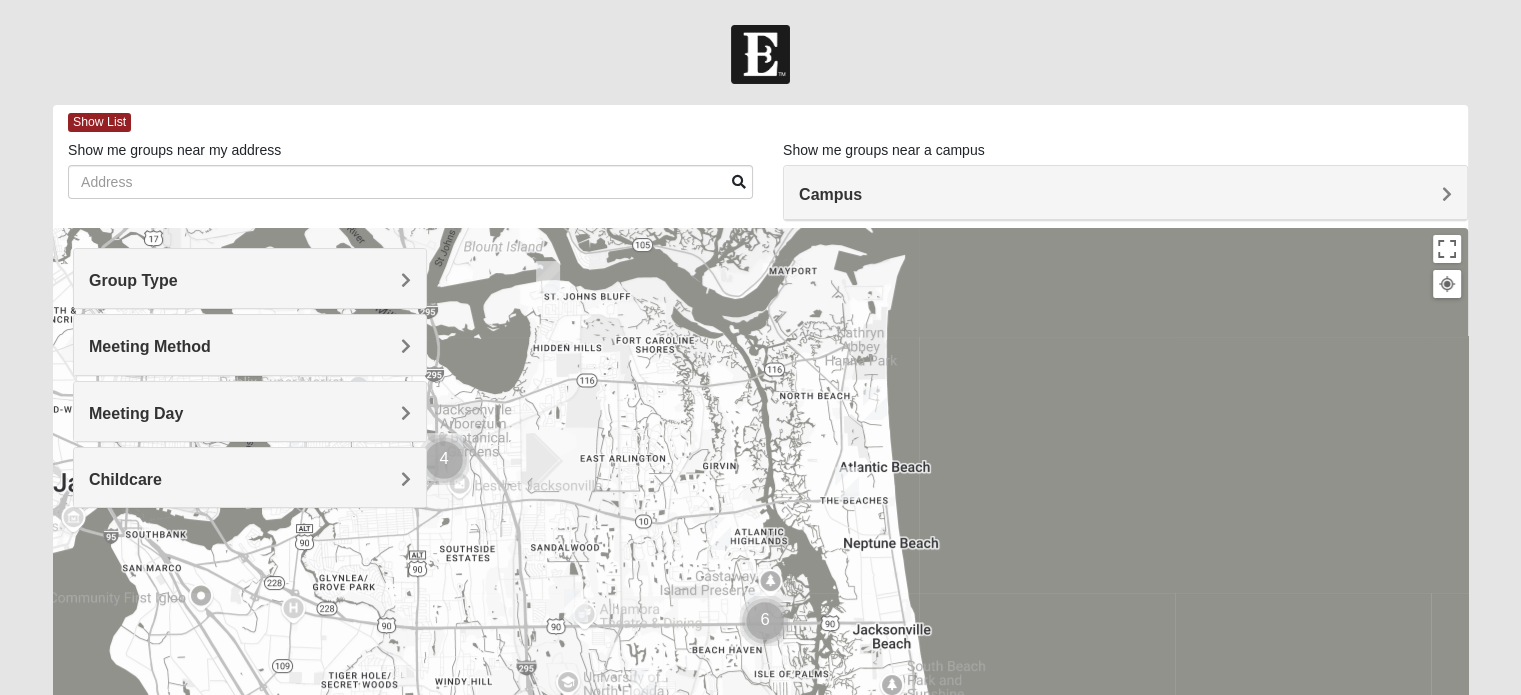 click on "Meeting Method" at bounding box center (150, 346) 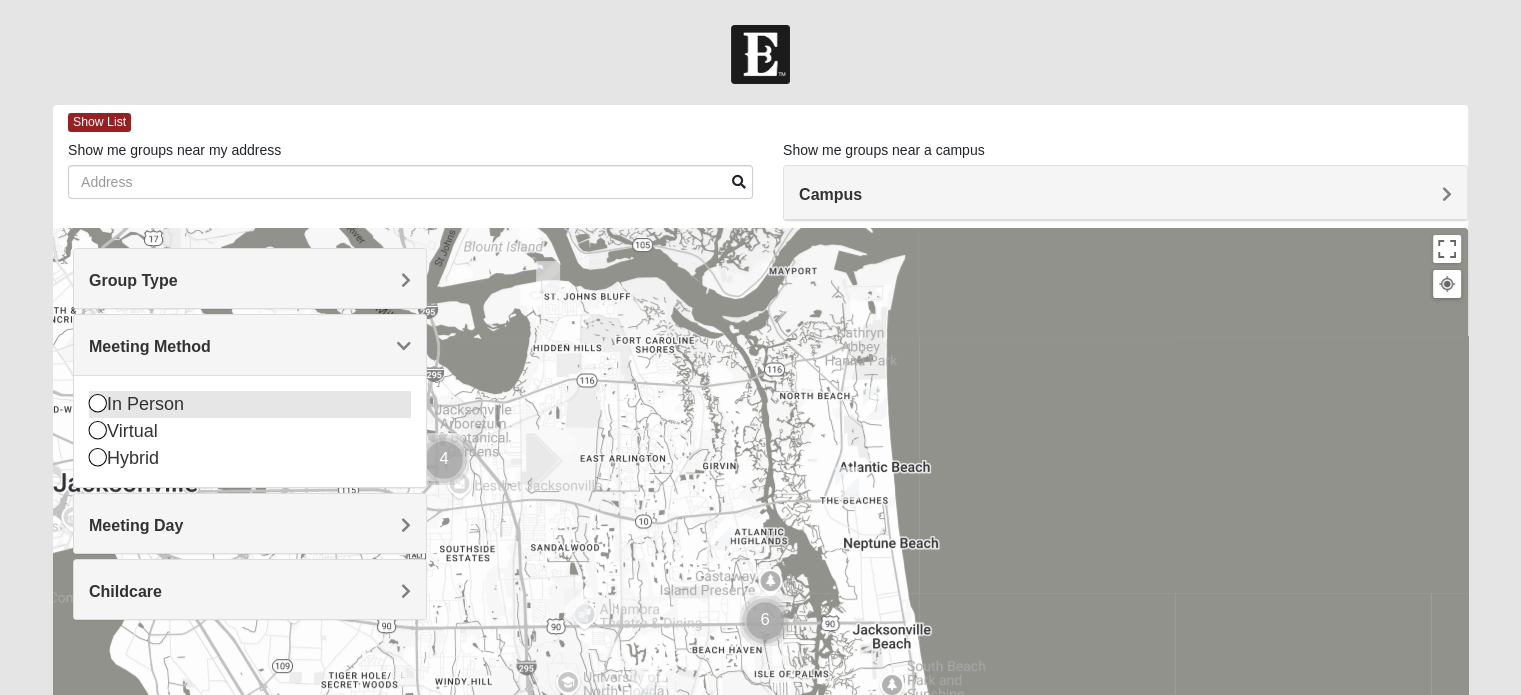 click at bounding box center (98, 403) 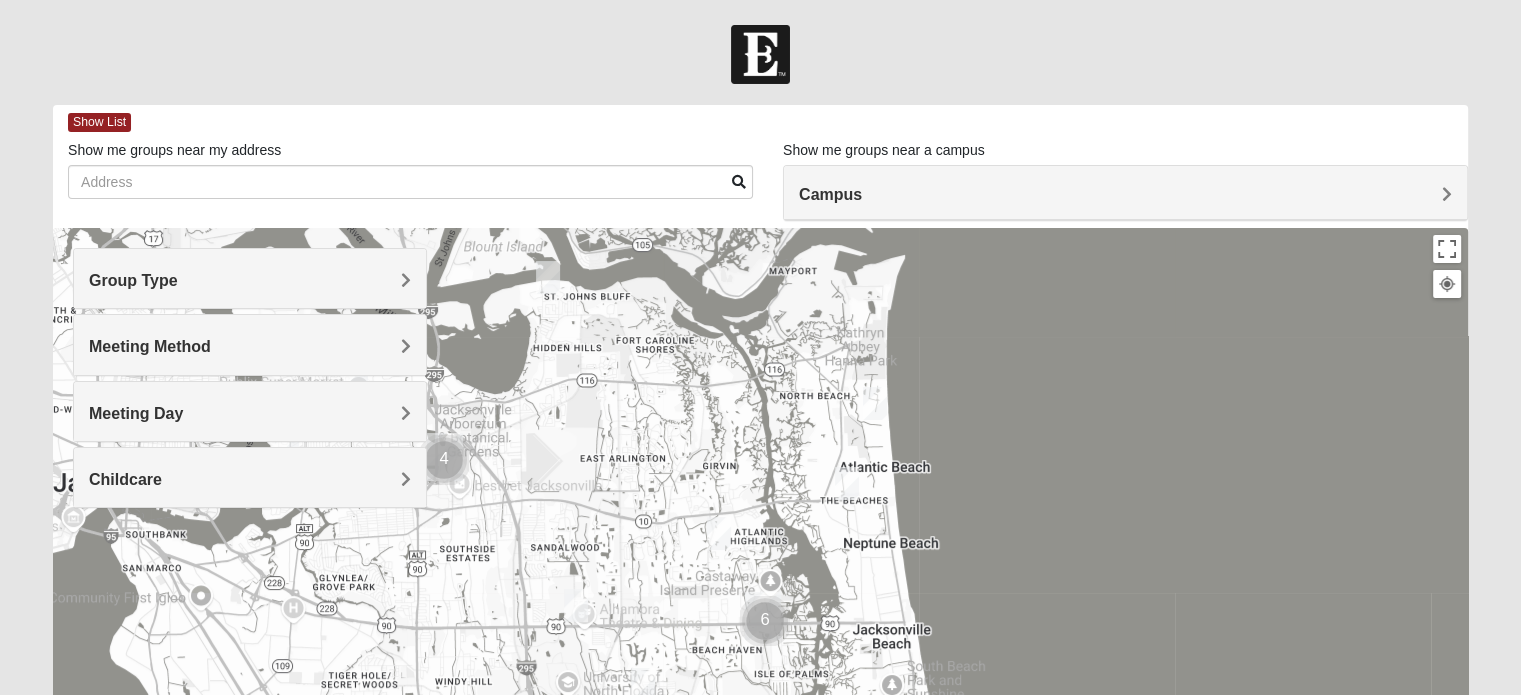 click on "Meeting Day" at bounding box center (136, 413) 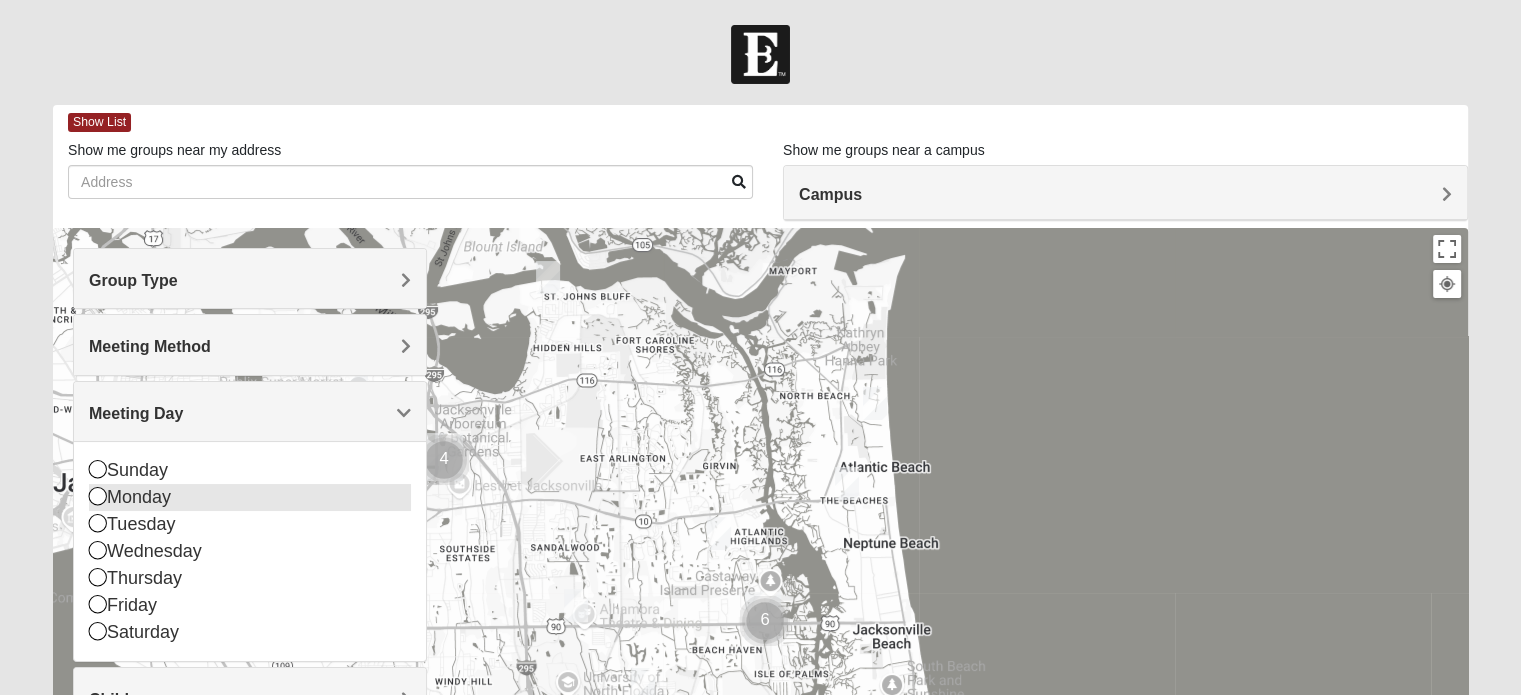 click at bounding box center (98, 496) 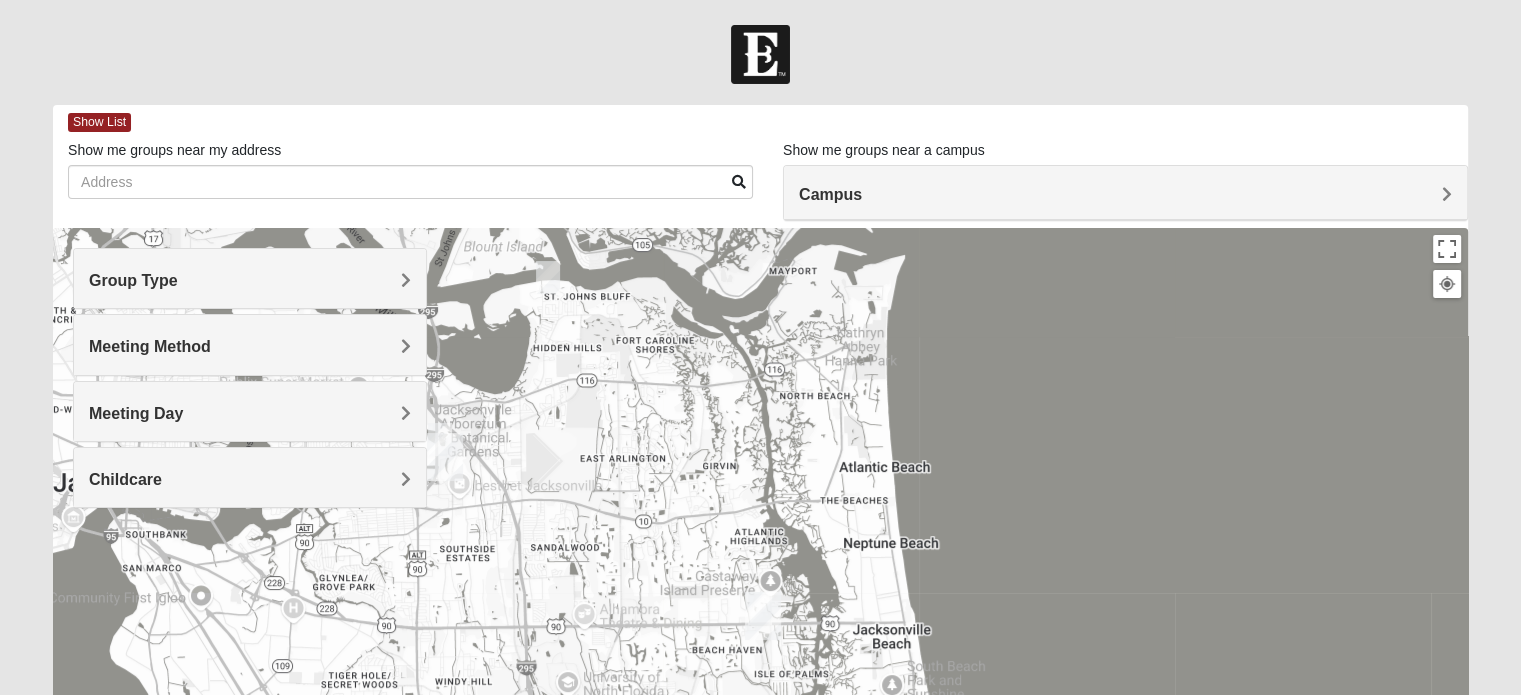 click on "Meeting Day" at bounding box center (250, 413) 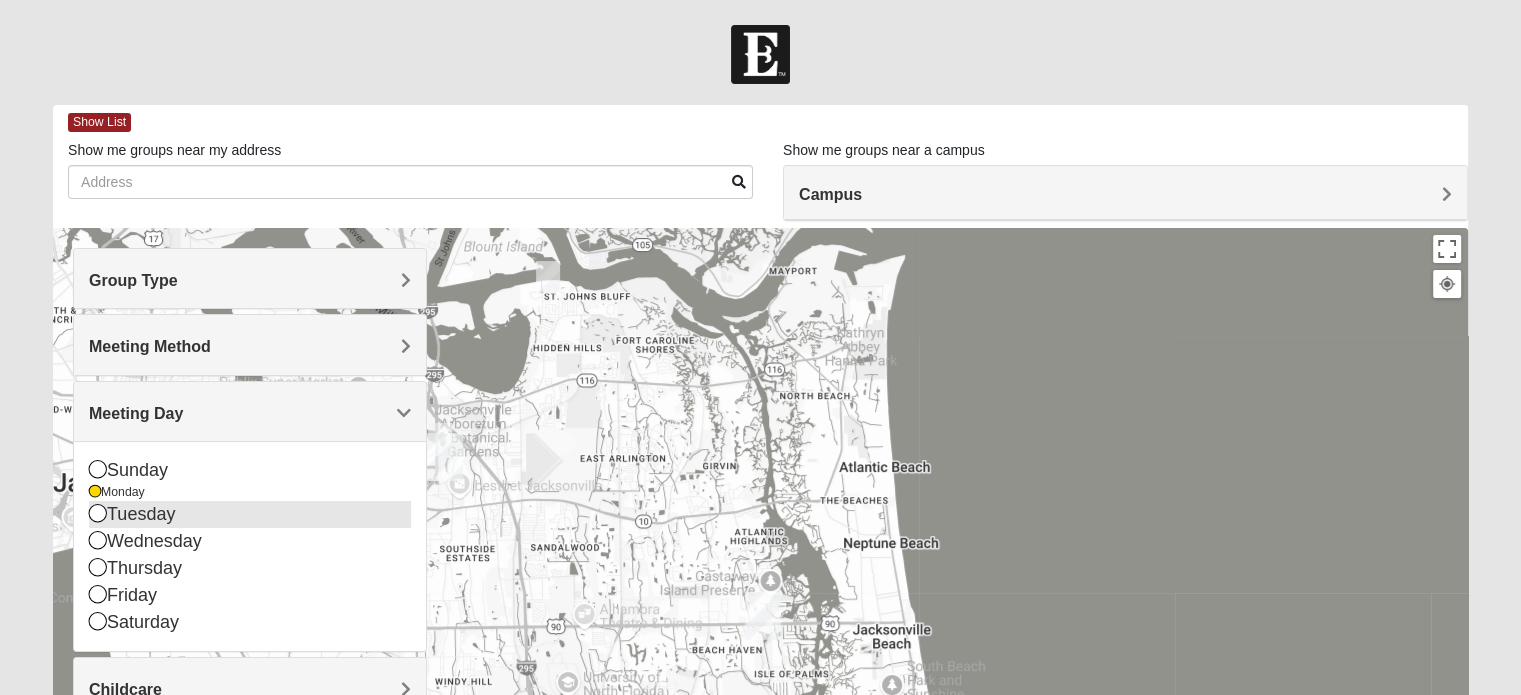 click at bounding box center [98, 513] 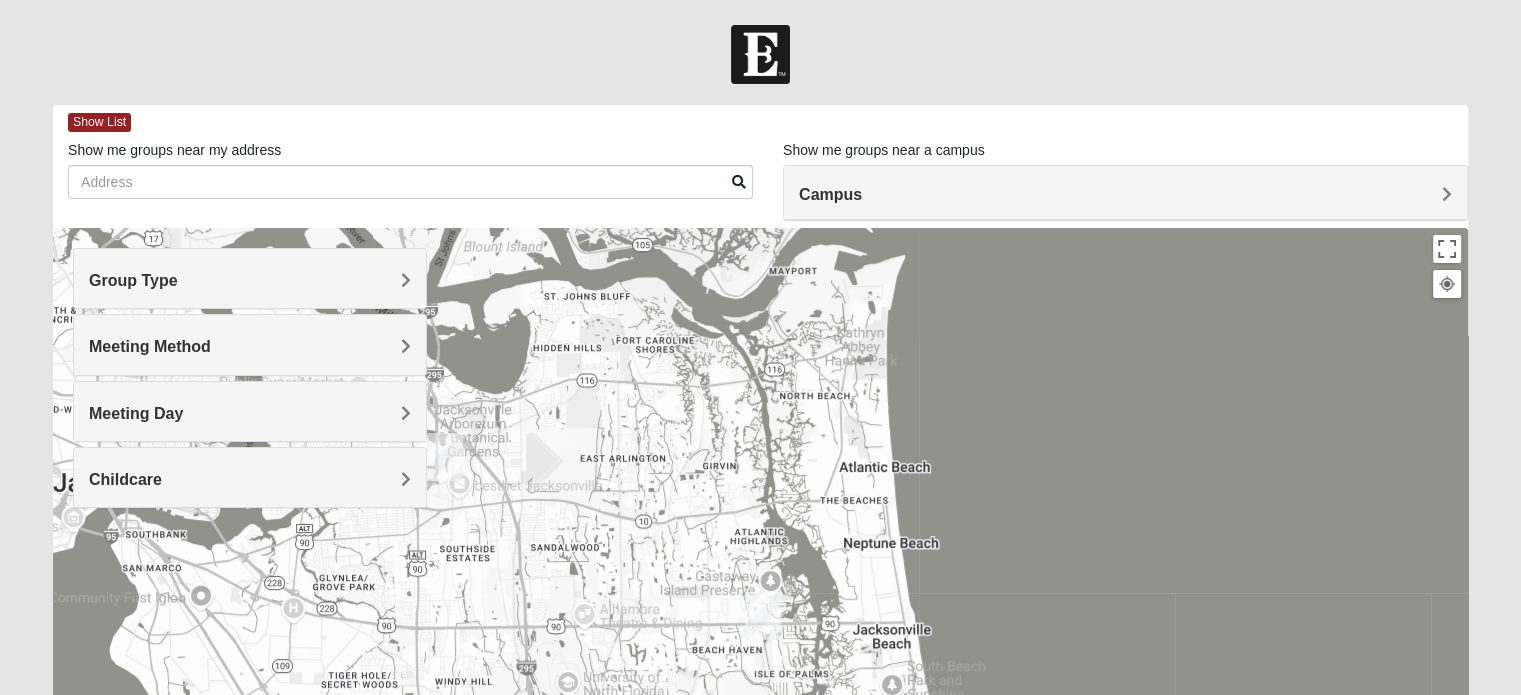 click on "Meeting Day" at bounding box center [250, 411] 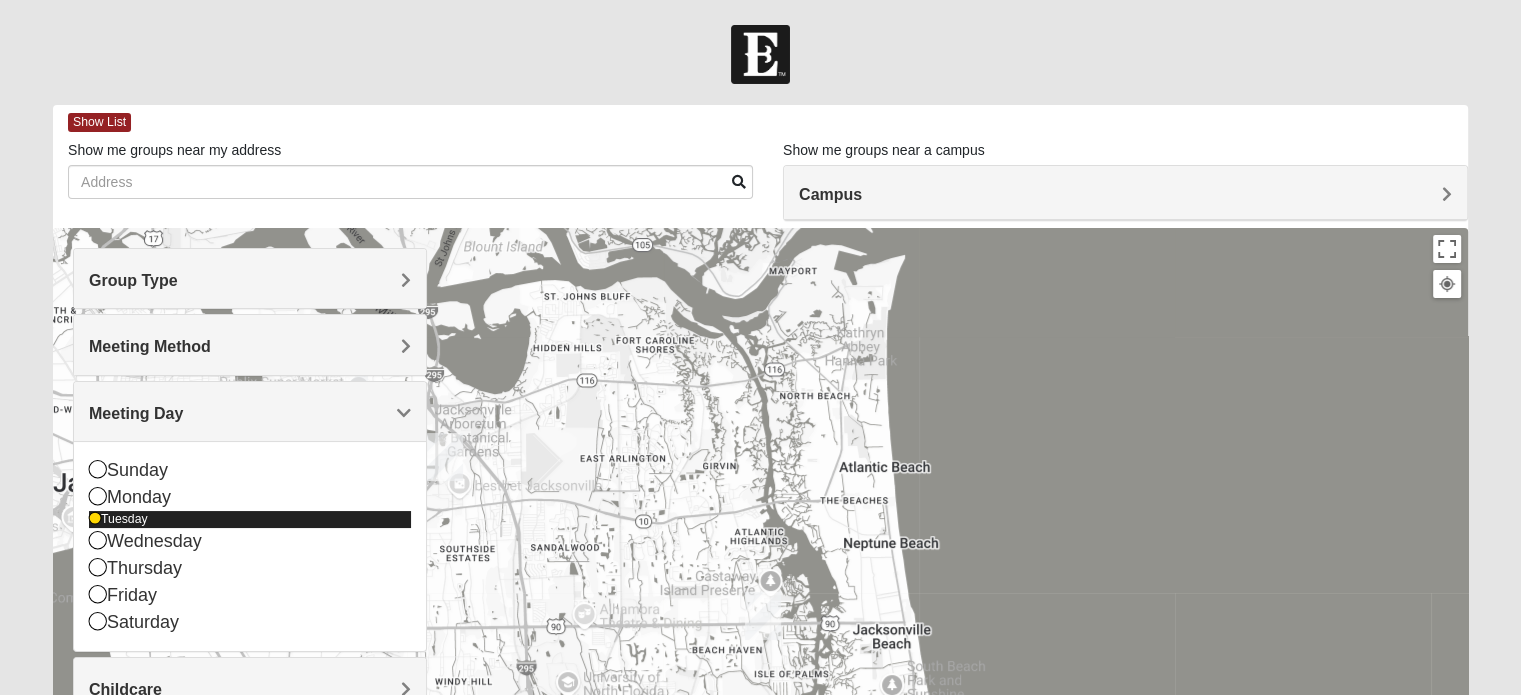 click at bounding box center (95, 519) 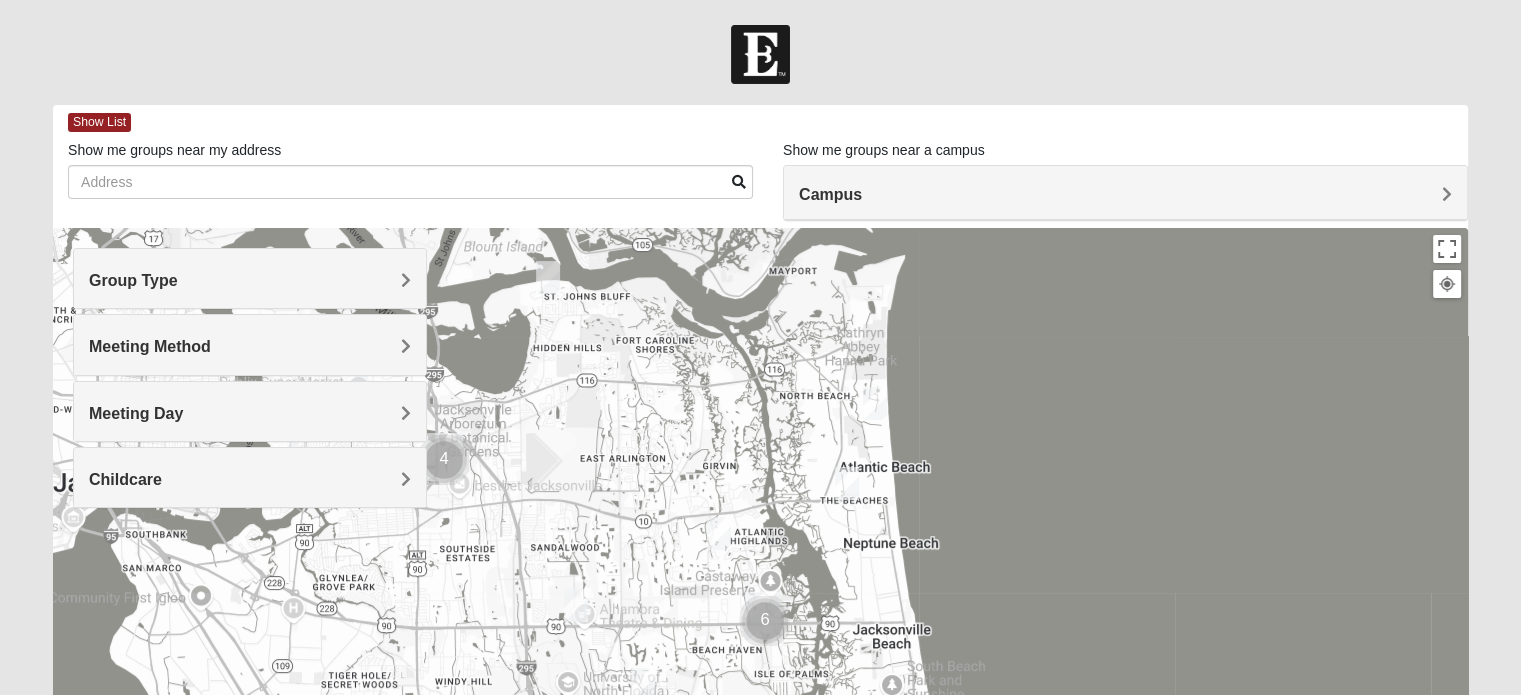 click on "Meeting Day" at bounding box center [250, 411] 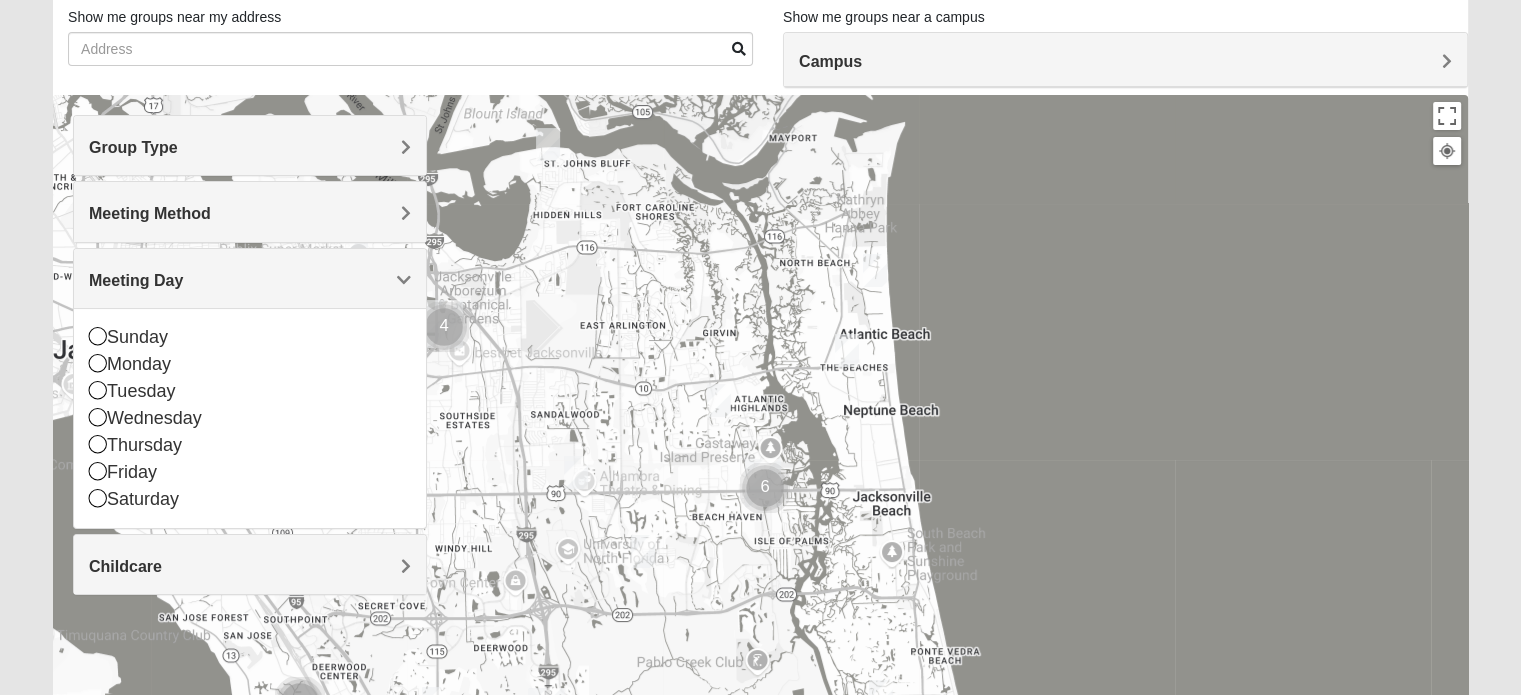 scroll, scrollTop: 100, scrollLeft: 0, axis: vertical 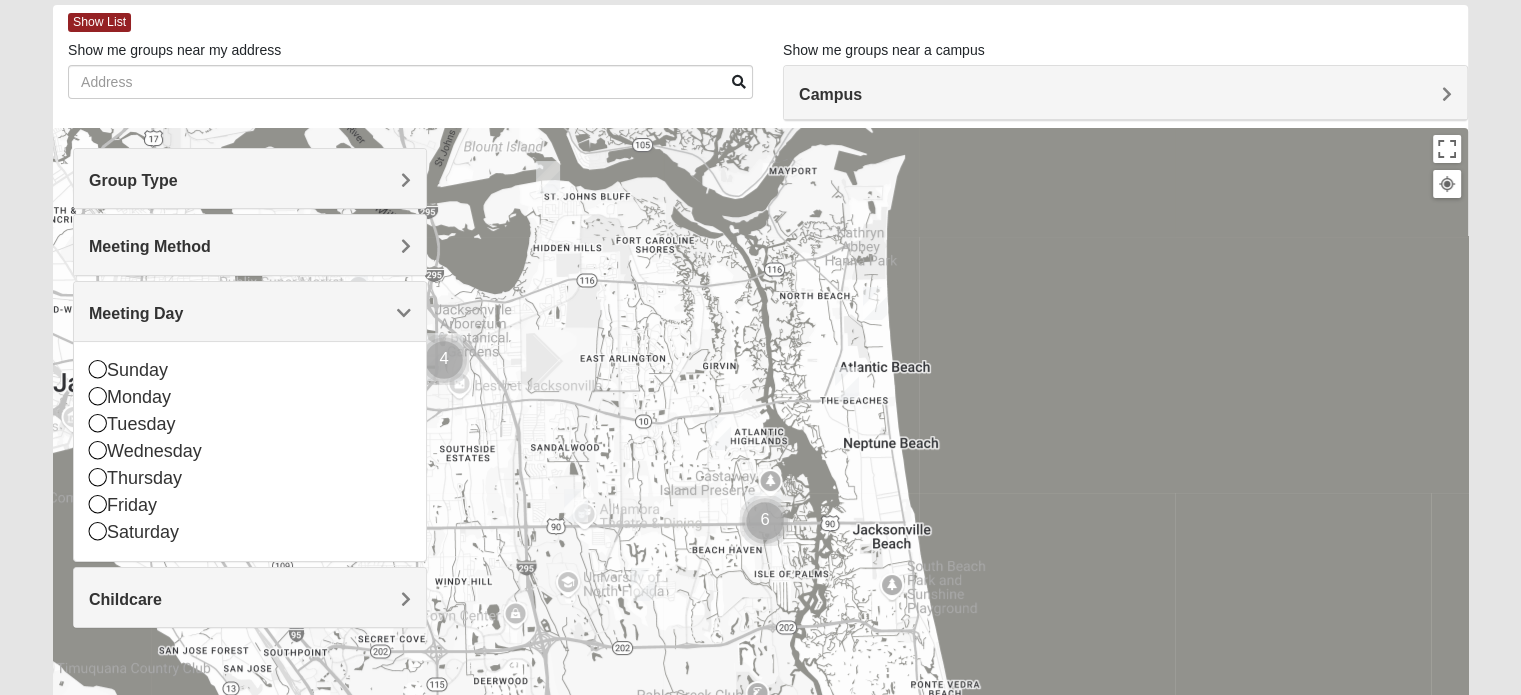 click on "Childcare" at bounding box center (250, 599) 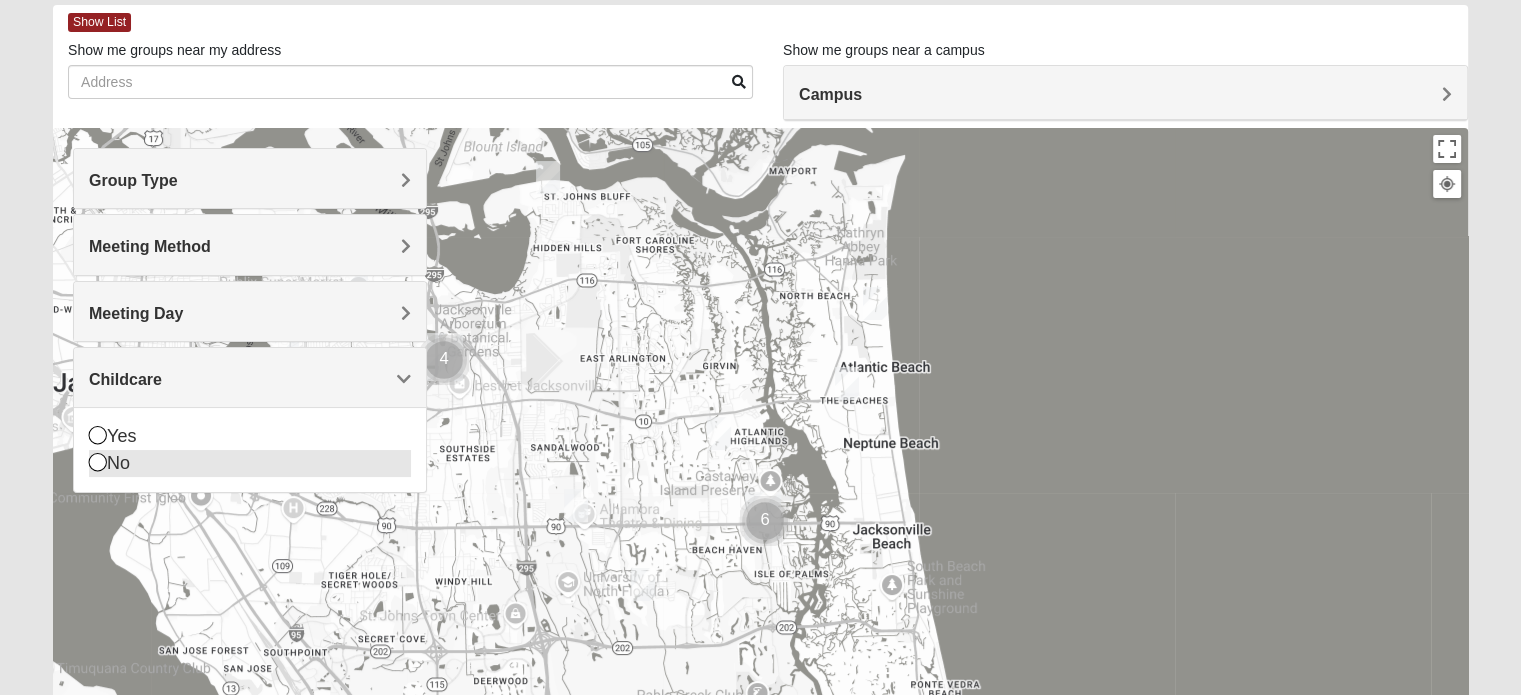 click at bounding box center [98, 462] 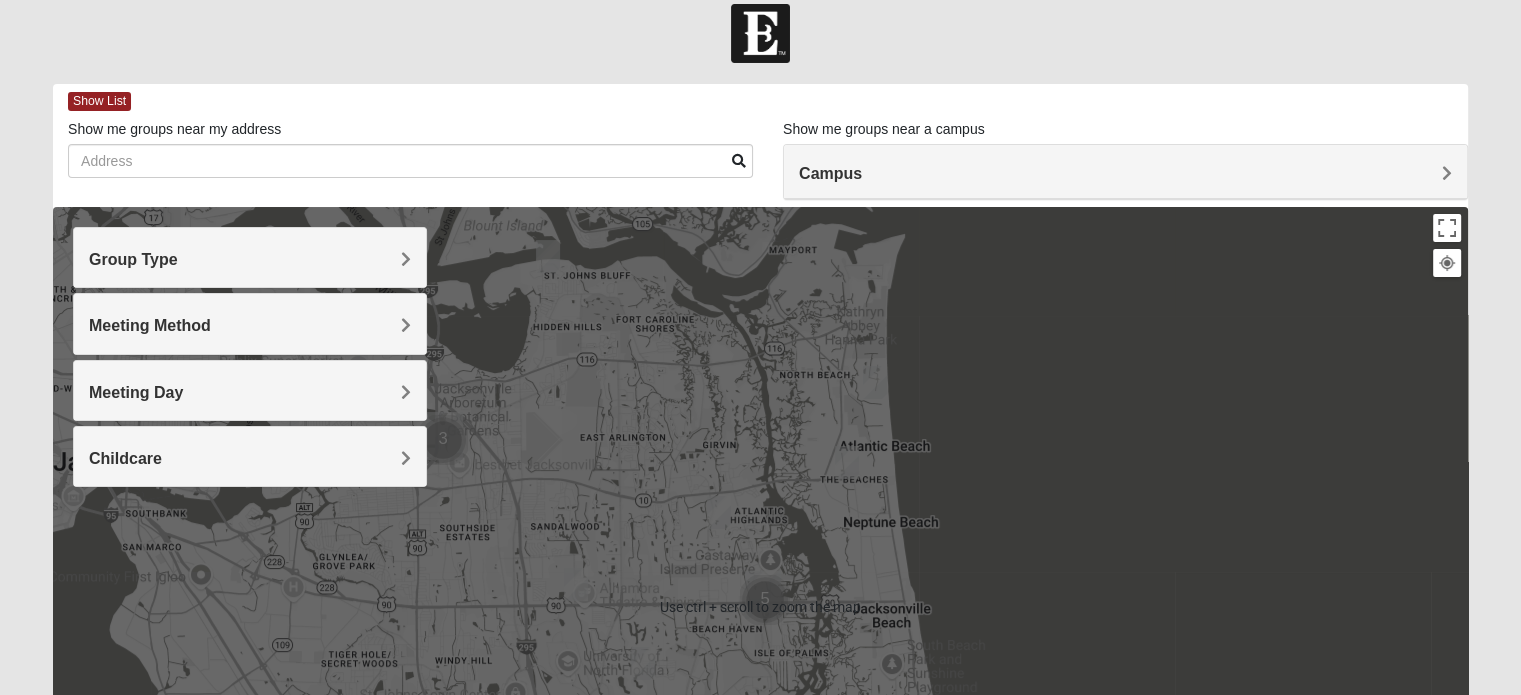scroll, scrollTop: 0, scrollLeft: 0, axis: both 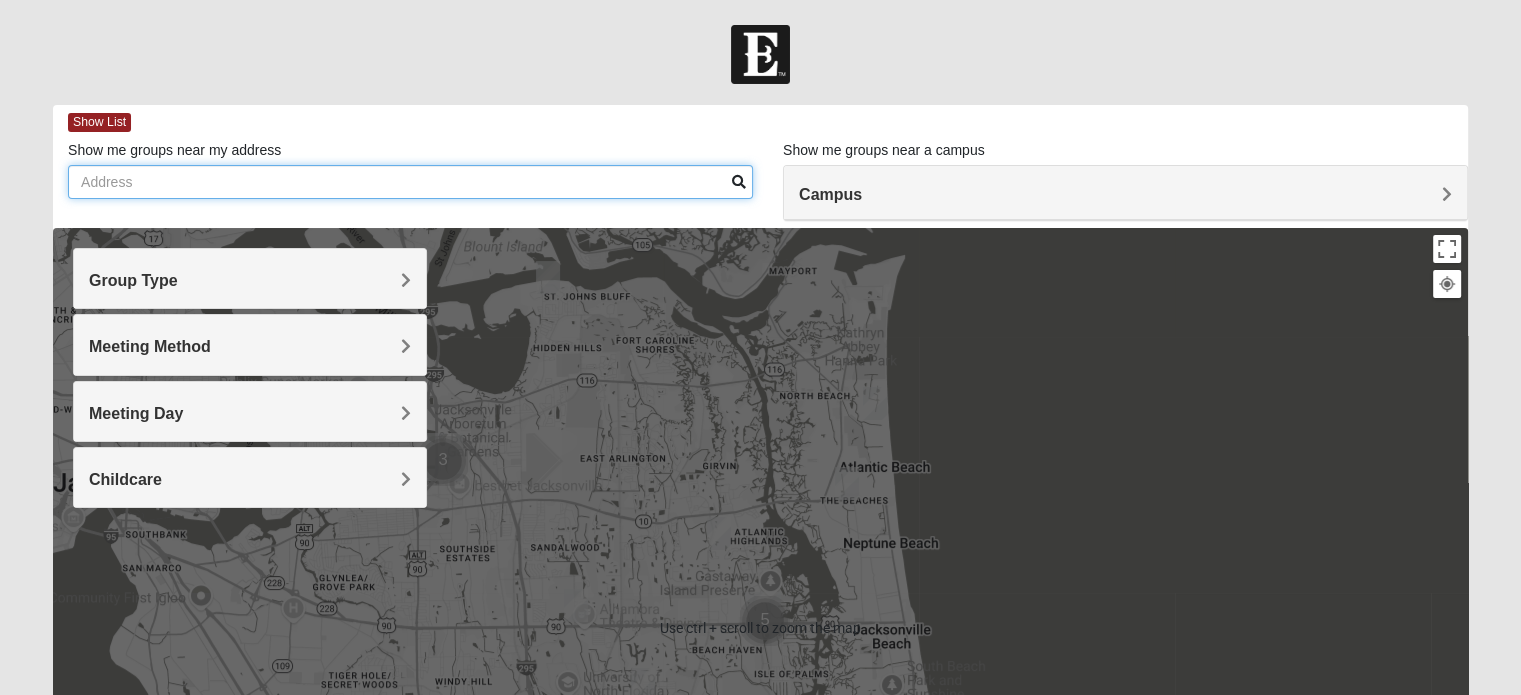 click on "Show me groups near my address" at bounding box center (410, 182) 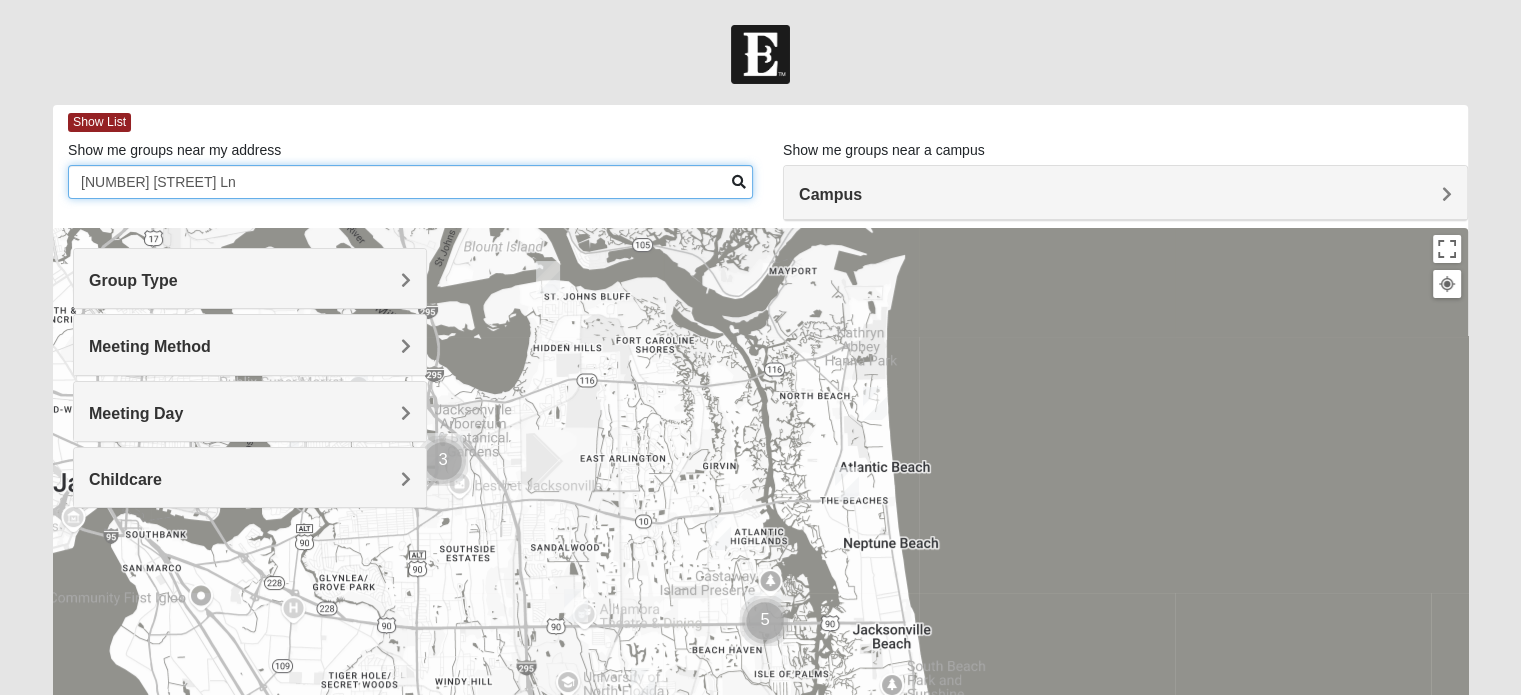type on "13376 Avery Park Ln" 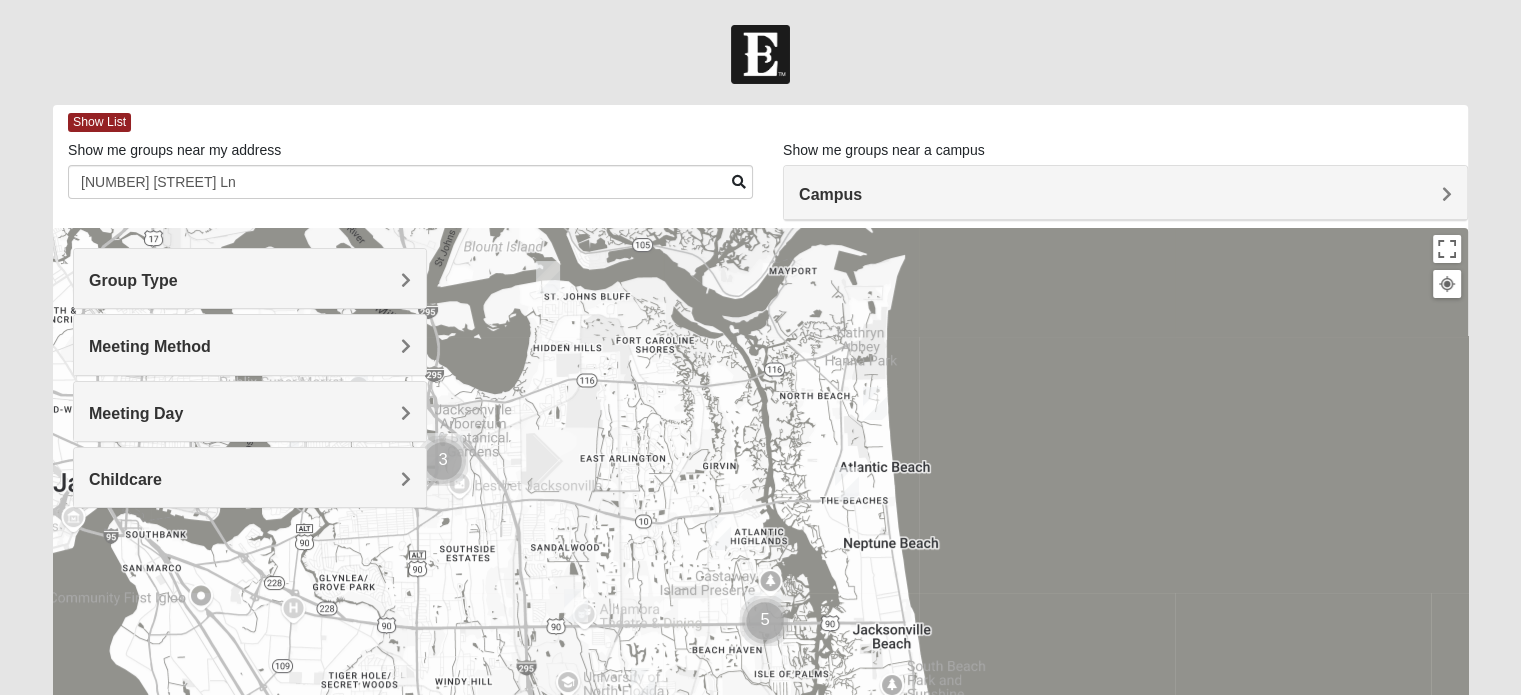 scroll, scrollTop: 0, scrollLeft: 0, axis: both 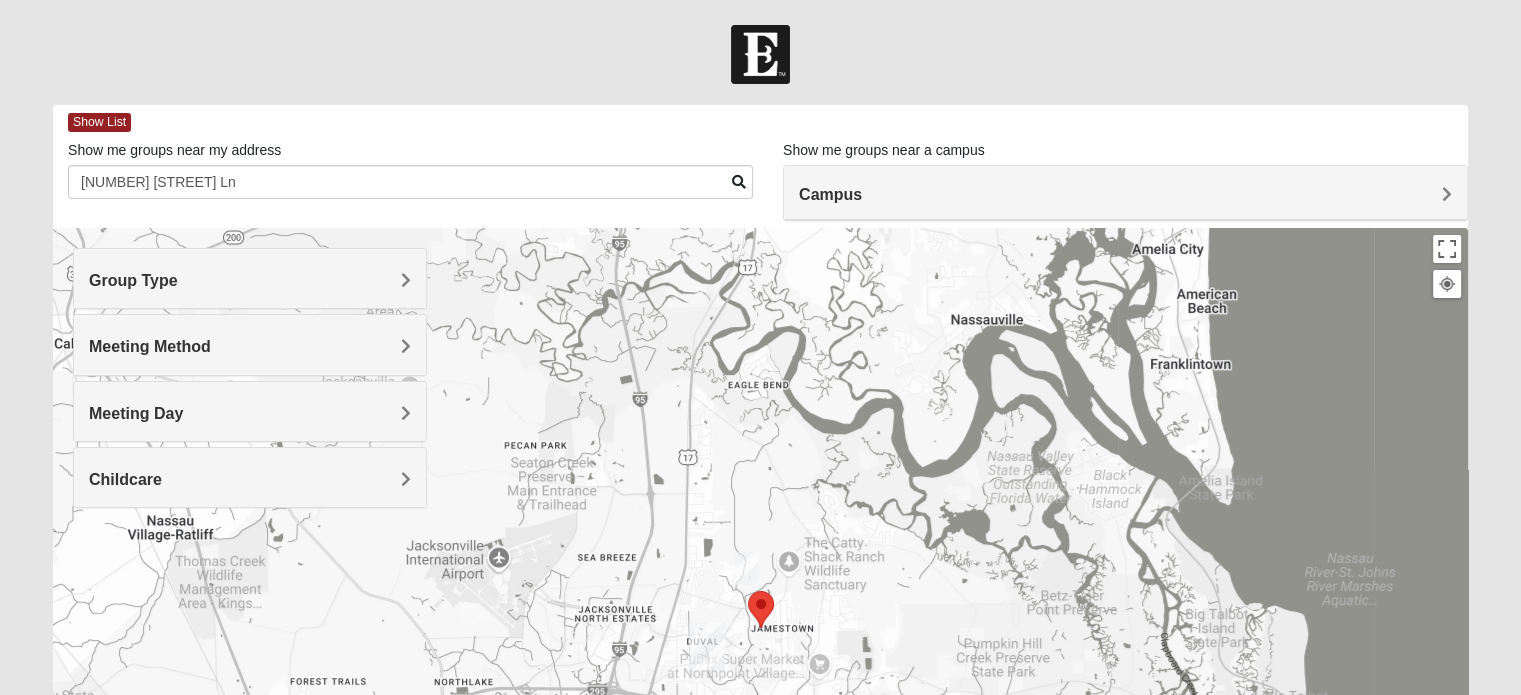 click on "Campus" at bounding box center (830, 194) 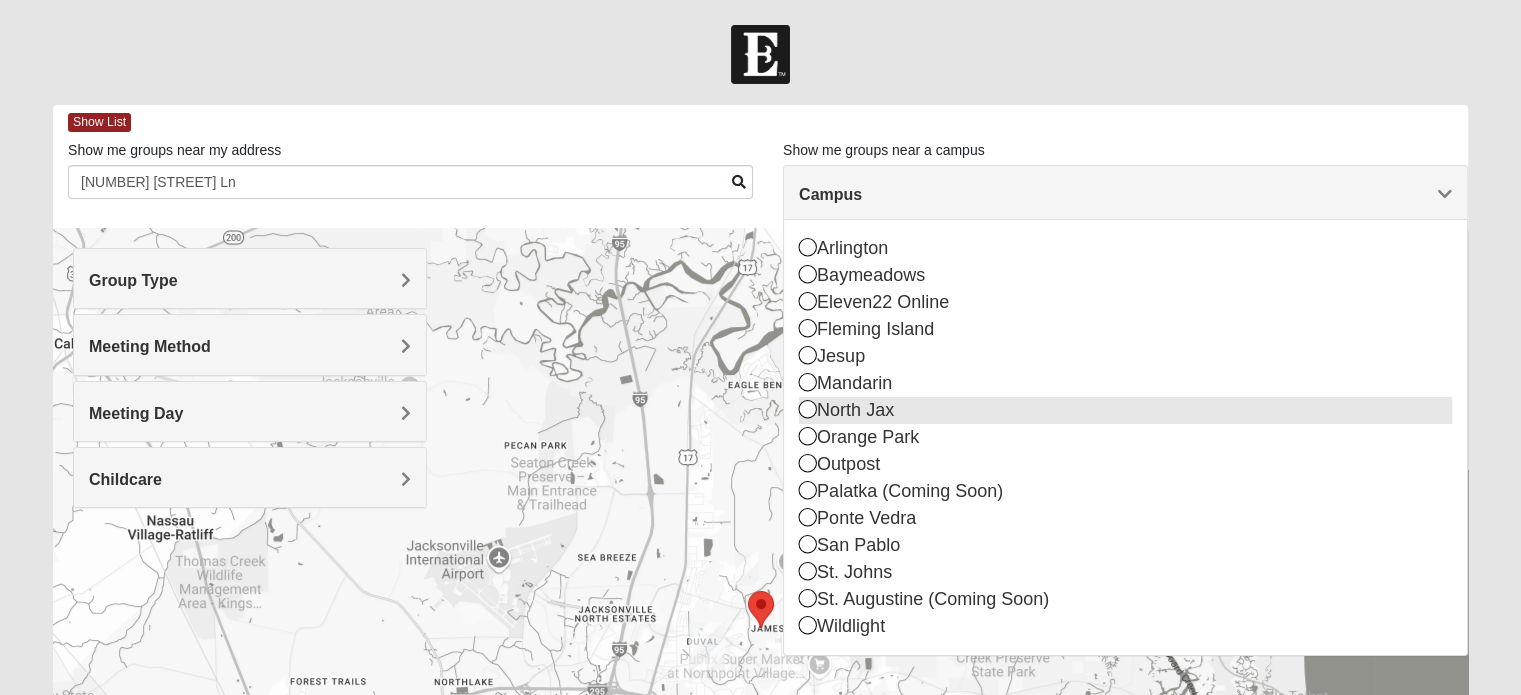 click at bounding box center [808, 409] 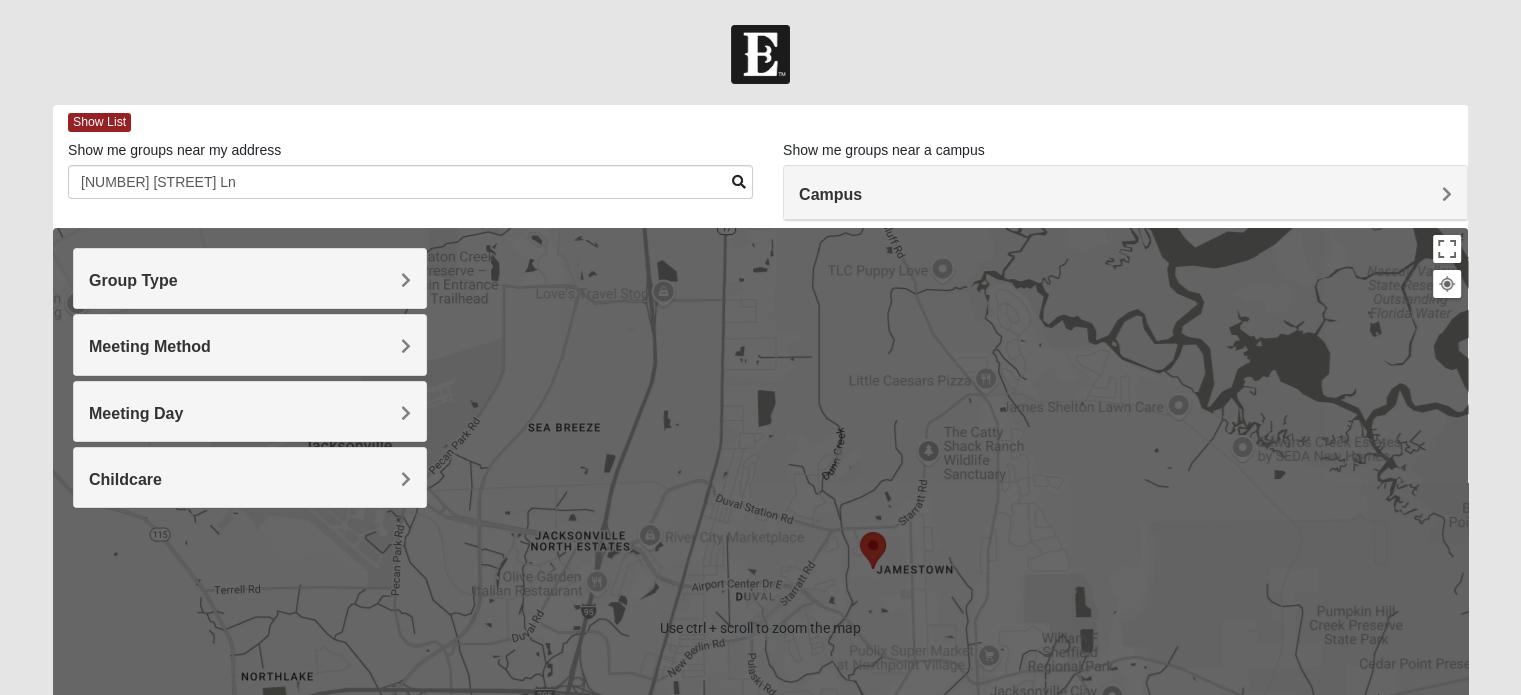 scroll, scrollTop: 0, scrollLeft: 0, axis: both 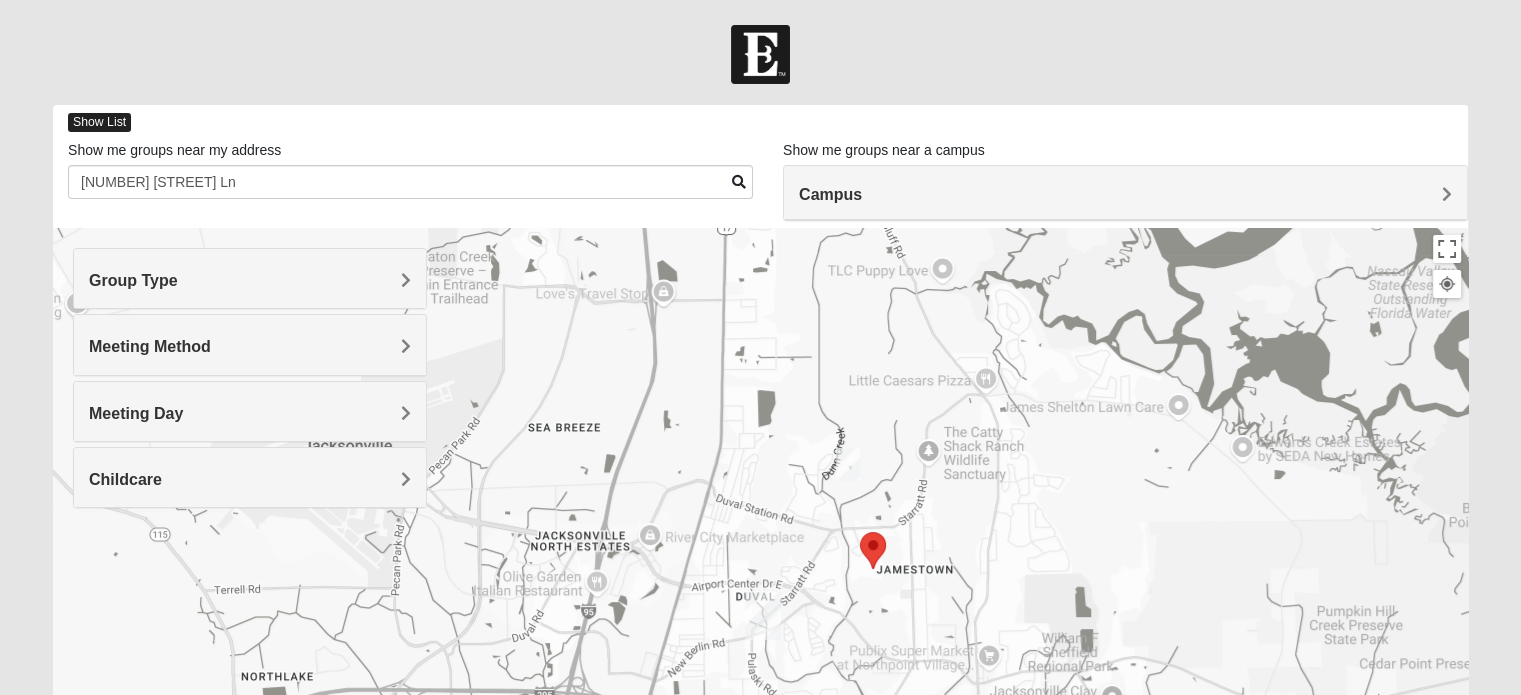 click on "Show List" at bounding box center [99, 122] 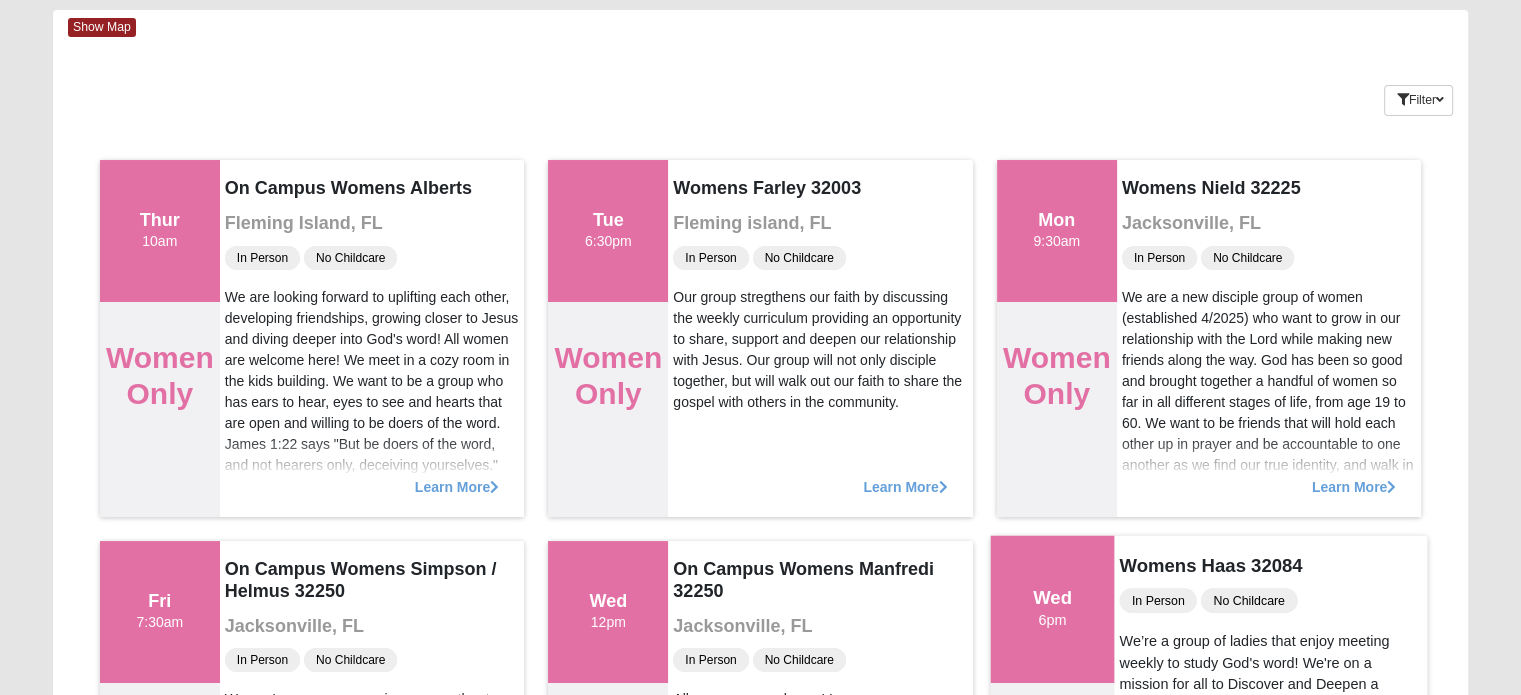 scroll, scrollTop: 0, scrollLeft: 0, axis: both 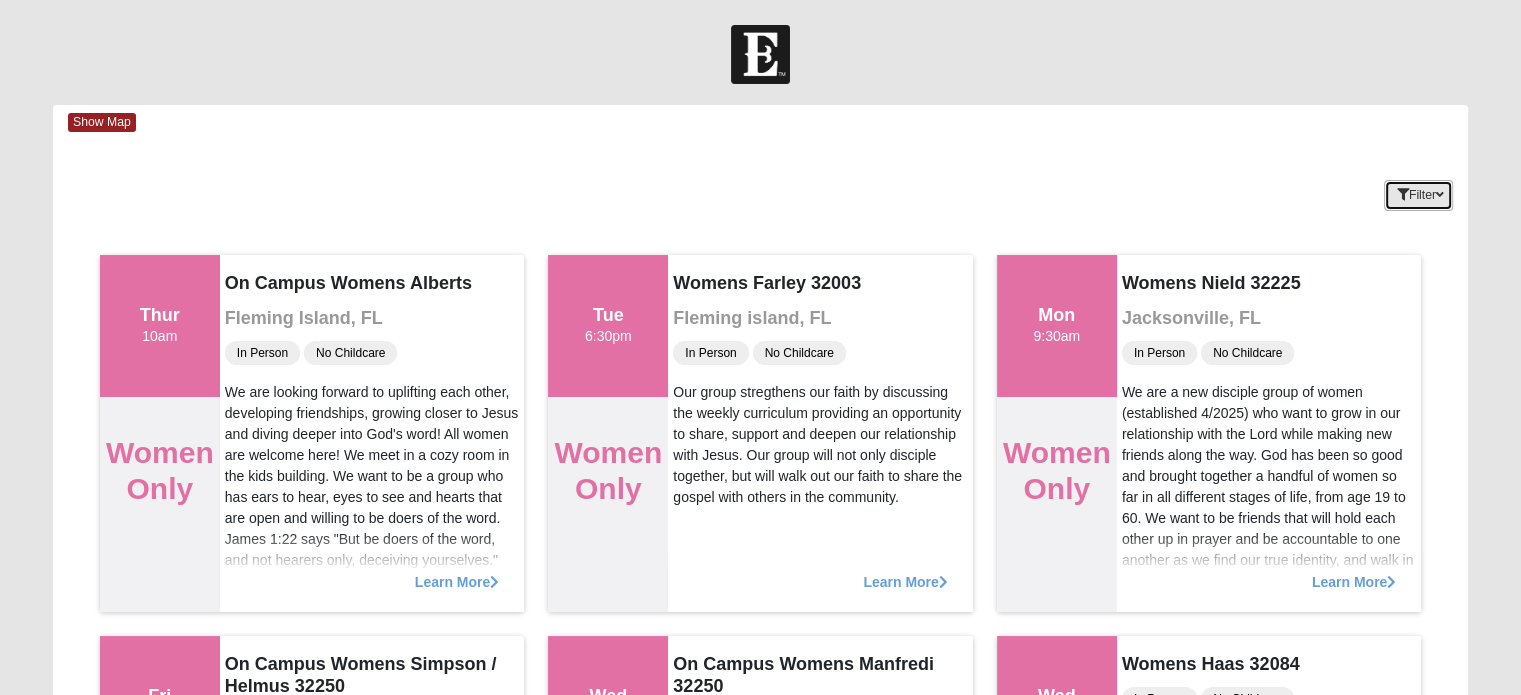 click at bounding box center [1440, 195] 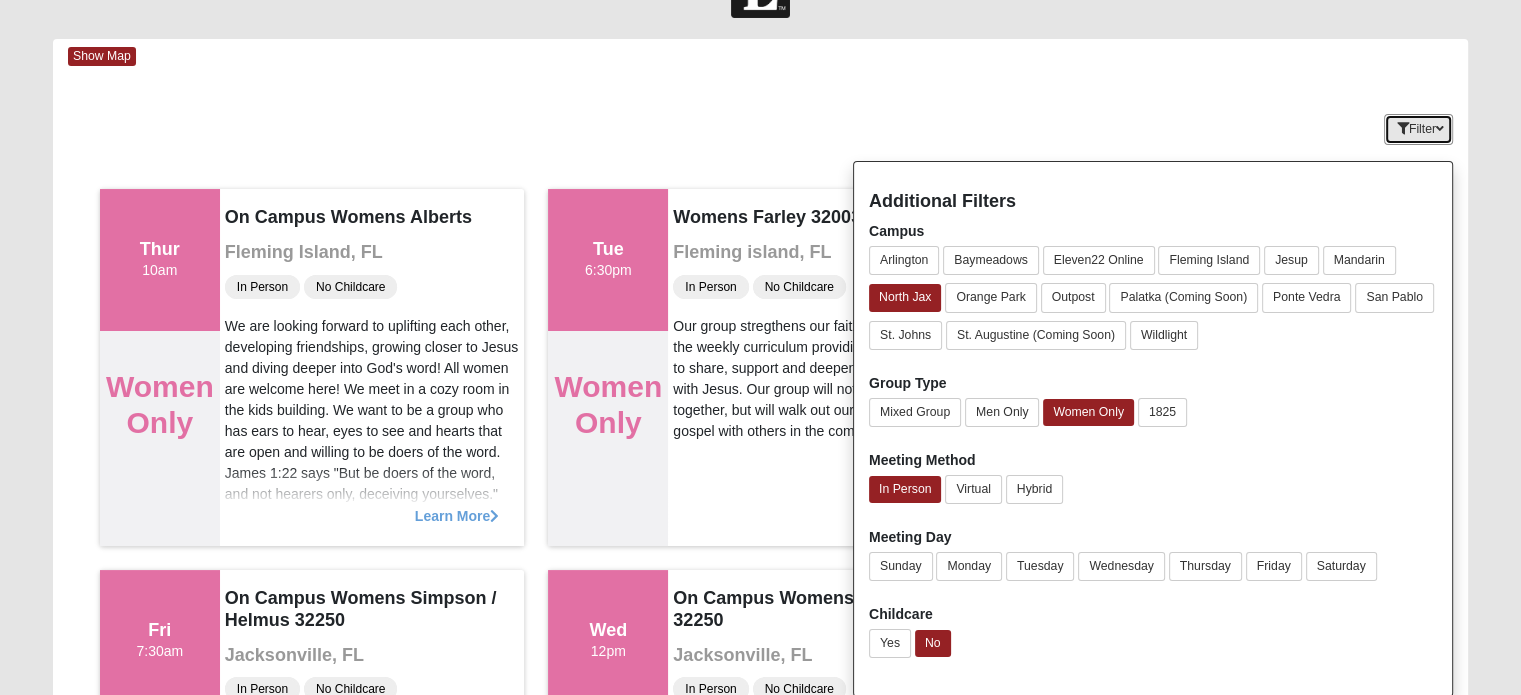 scroll, scrollTop: 100, scrollLeft: 0, axis: vertical 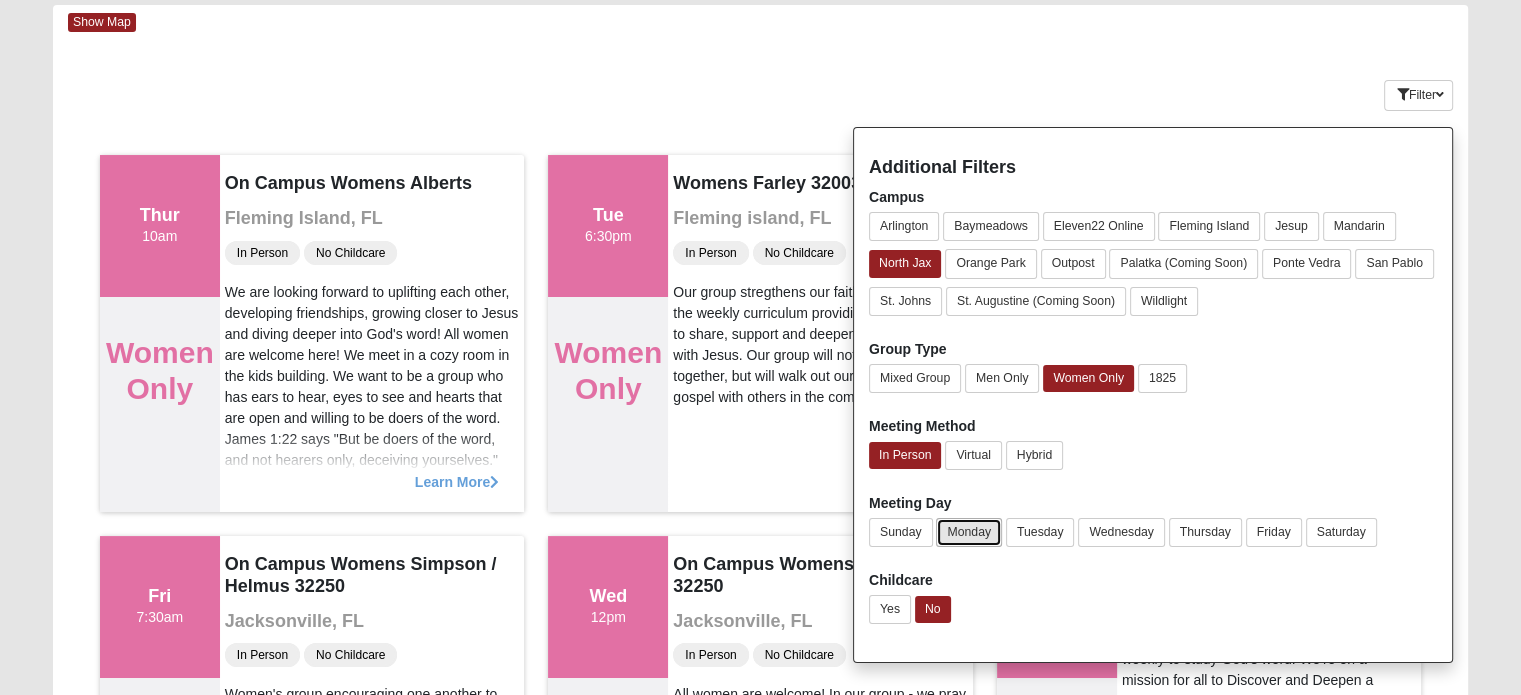 click on "Monday" at bounding box center [969, 532] 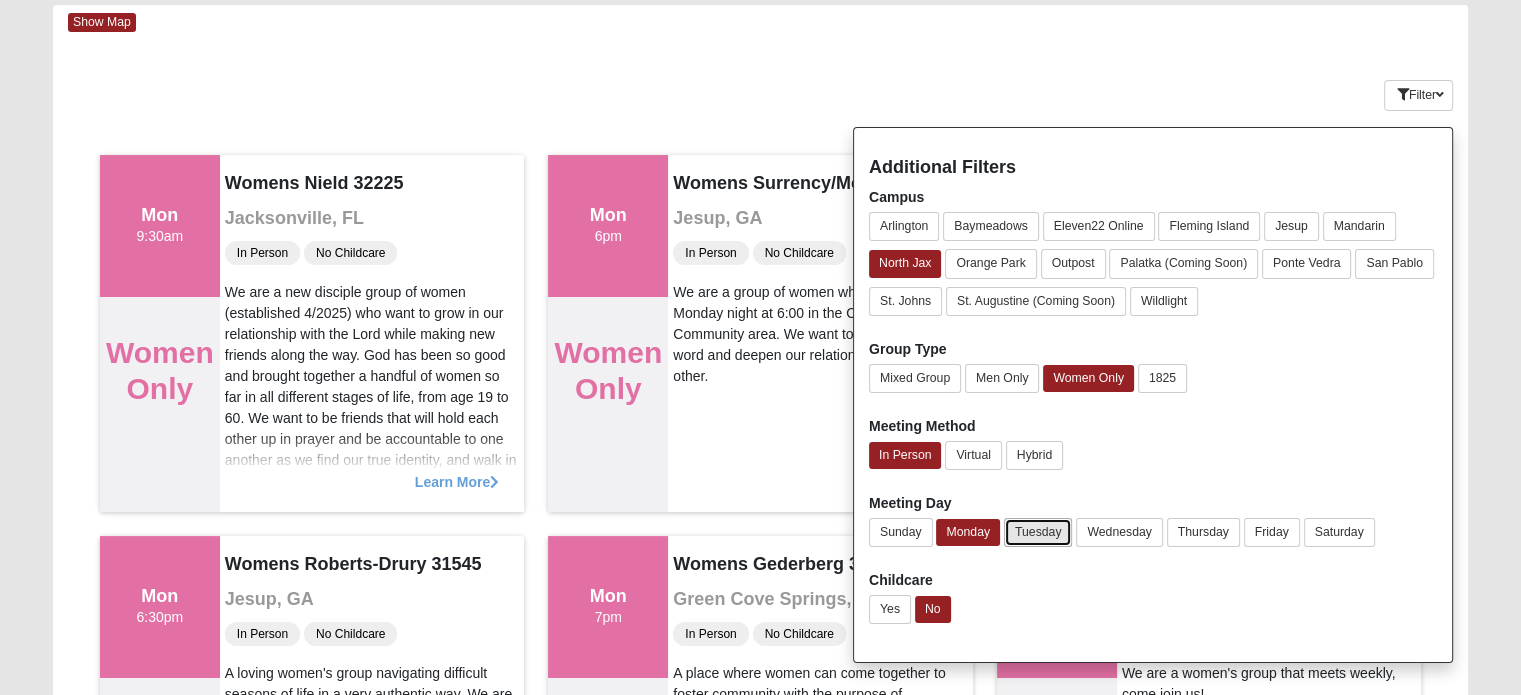 click on "Tuesday" at bounding box center (1038, 532) 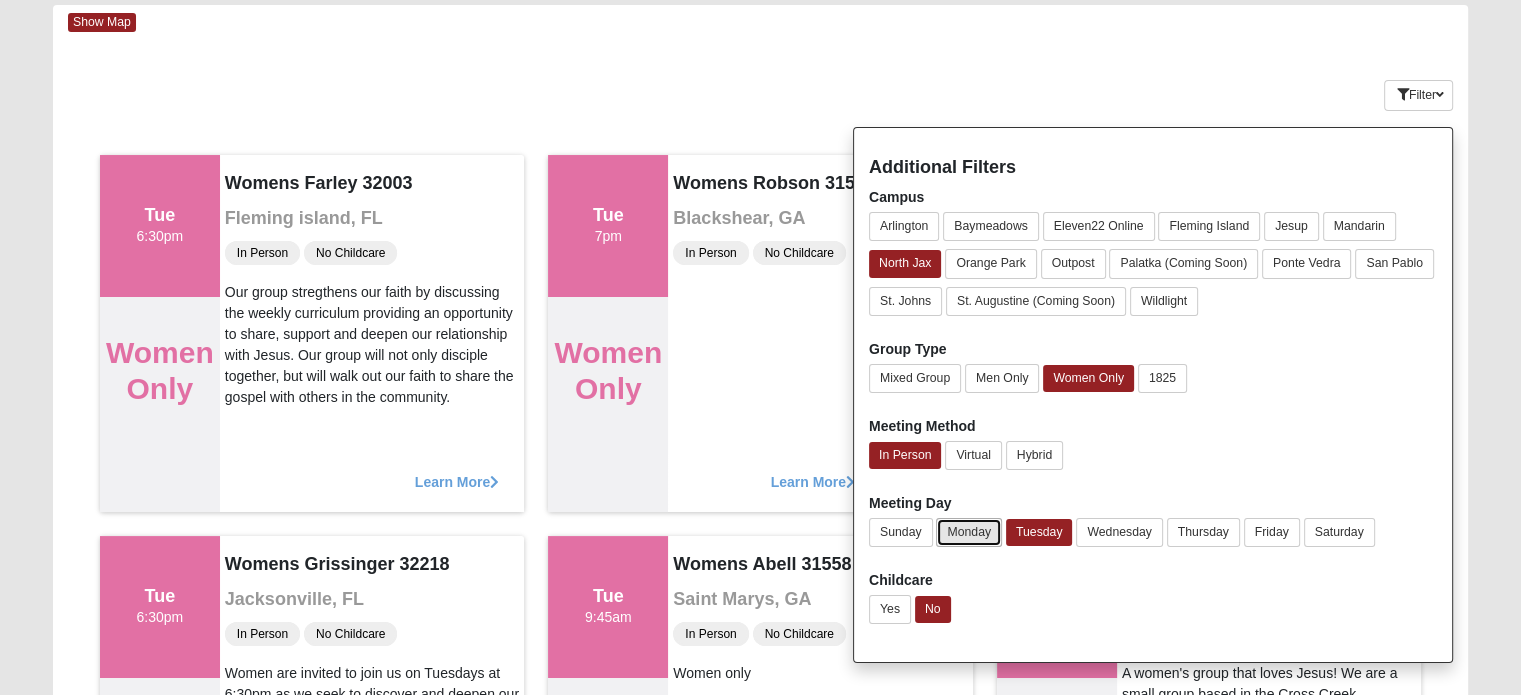 click on "Monday" at bounding box center [969, 532] 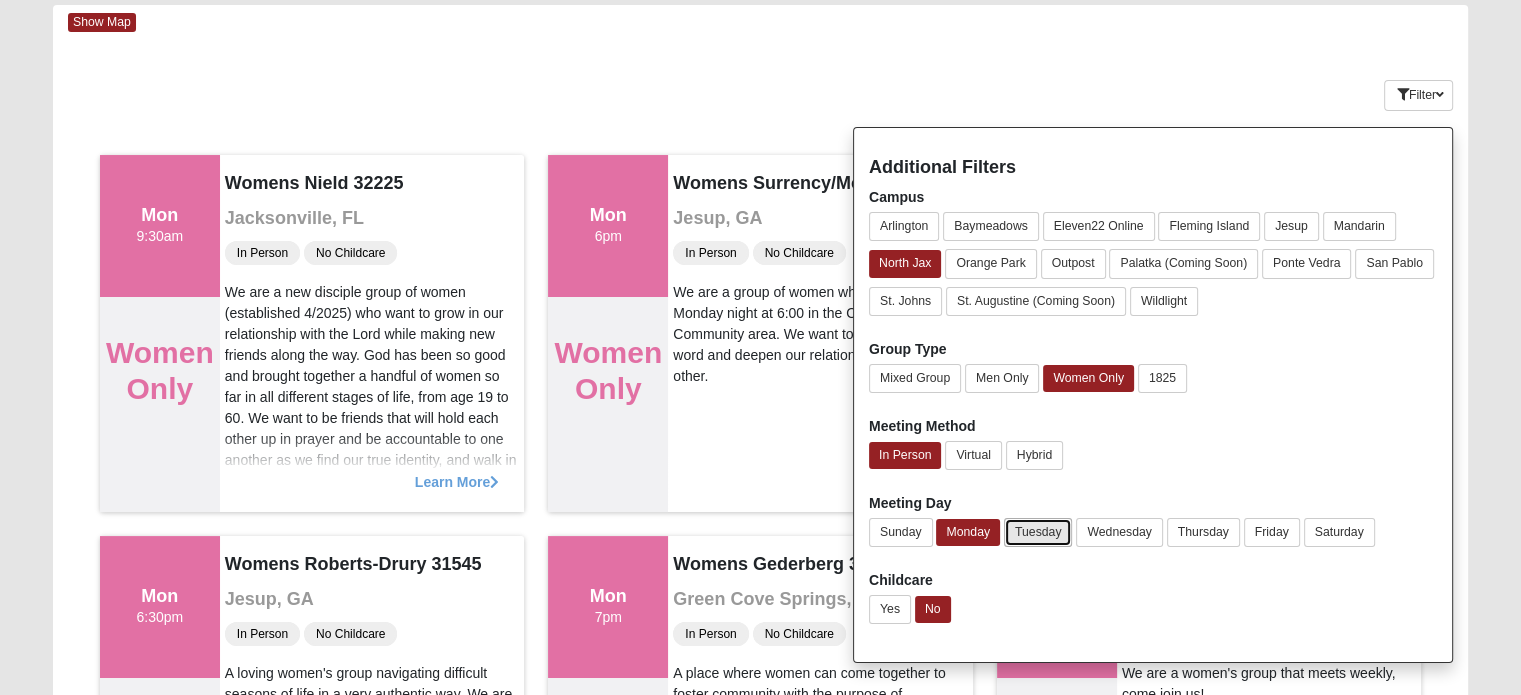 click on "Tuesday" at bounding box center [1038, 532] 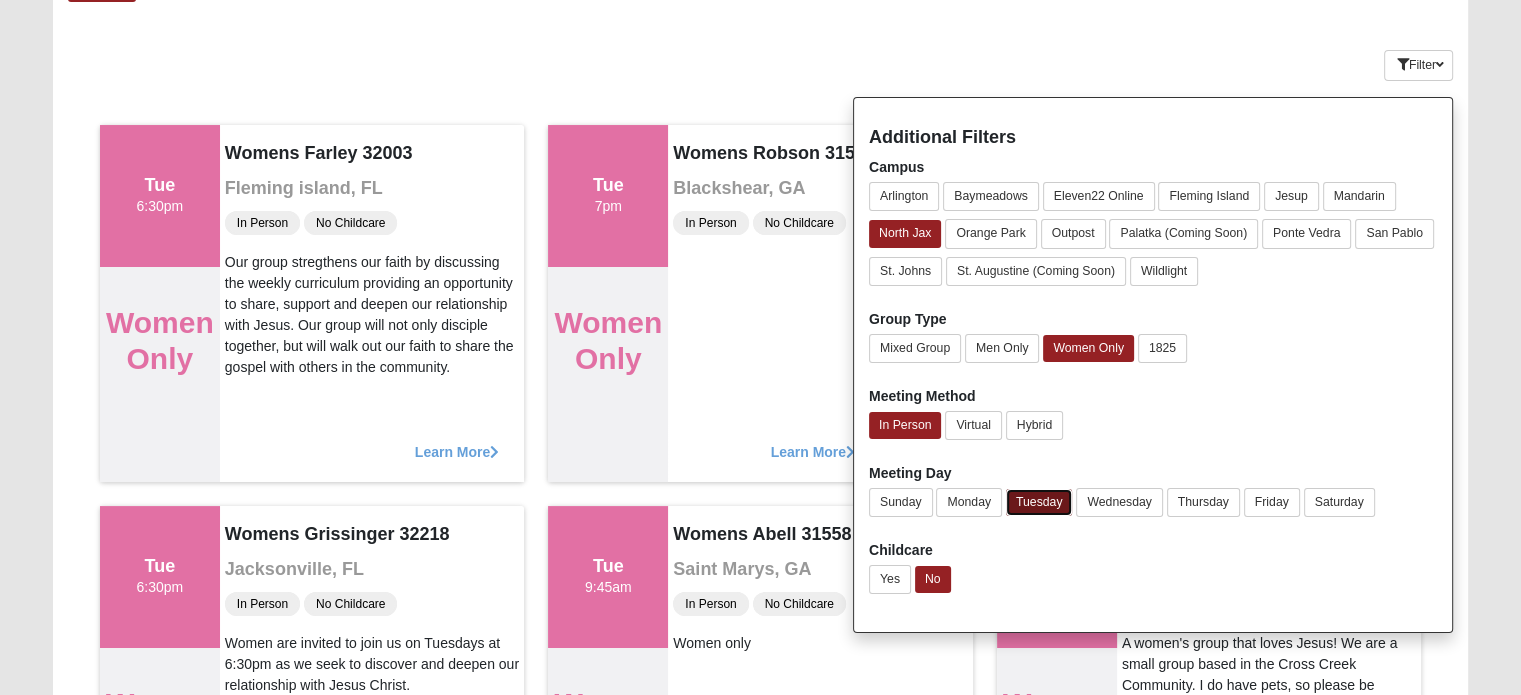 scroll, scrollTop: 100, scrollLeft: 0, axis: vertical 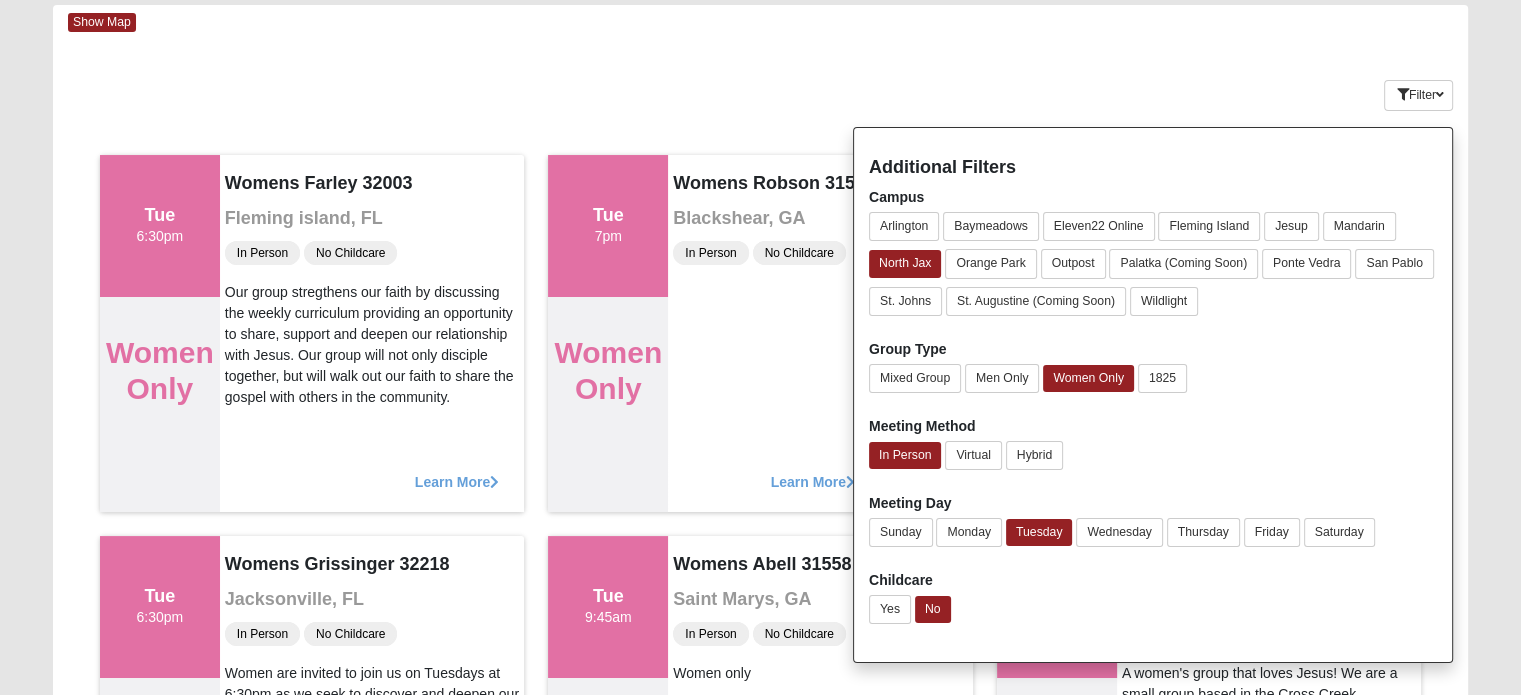 click on "Filter
Additional Filters
Campus
Arlington
Baymeadows
Eleven22 Online
Fleming Island
Jesup
Mandarin
North Jax
Orange Park
Outpost
Palatka (Coming Soon)
Ponte Vedra
San Pablo St. Johns St. Augustine (Coming Soon) 1825" at bounding box center (1350, 91) 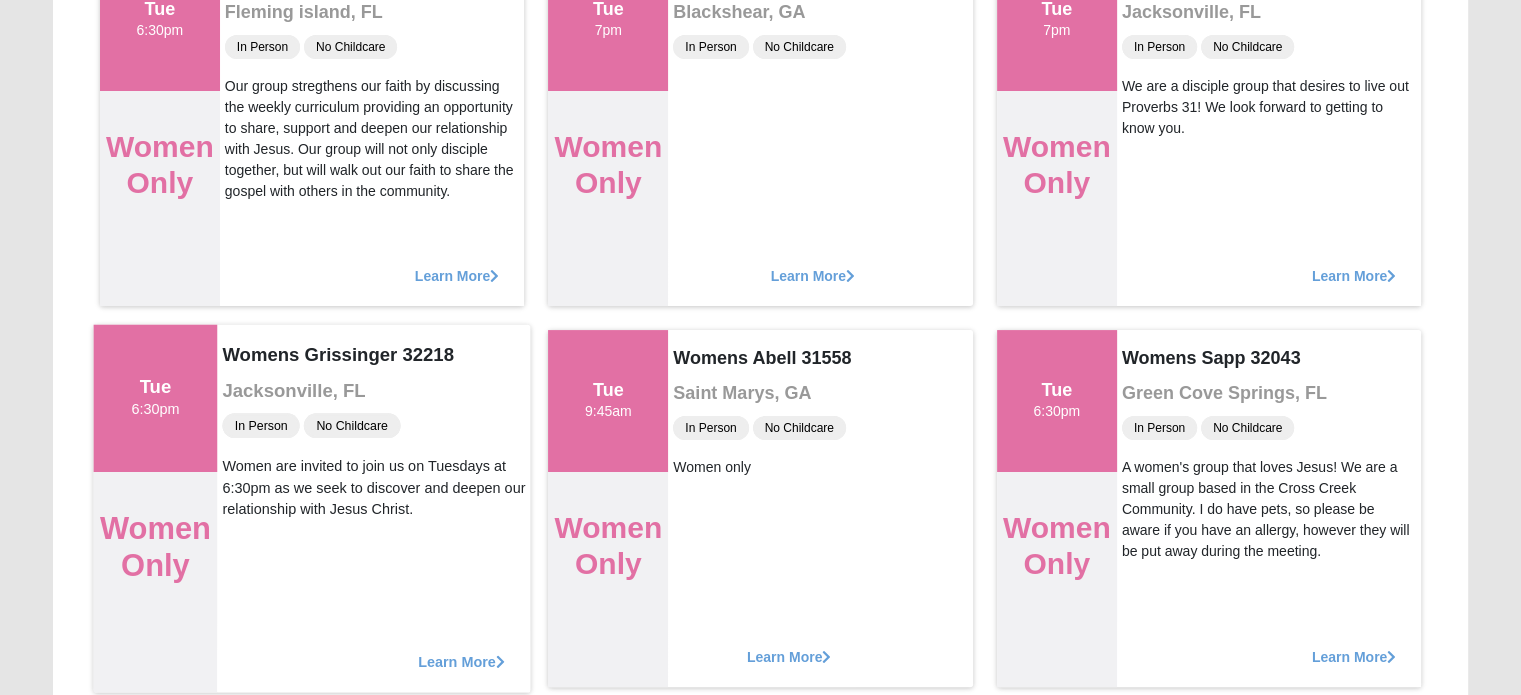 scroll, scrollTop: 406, scrollLeft: 0, axis: vertical 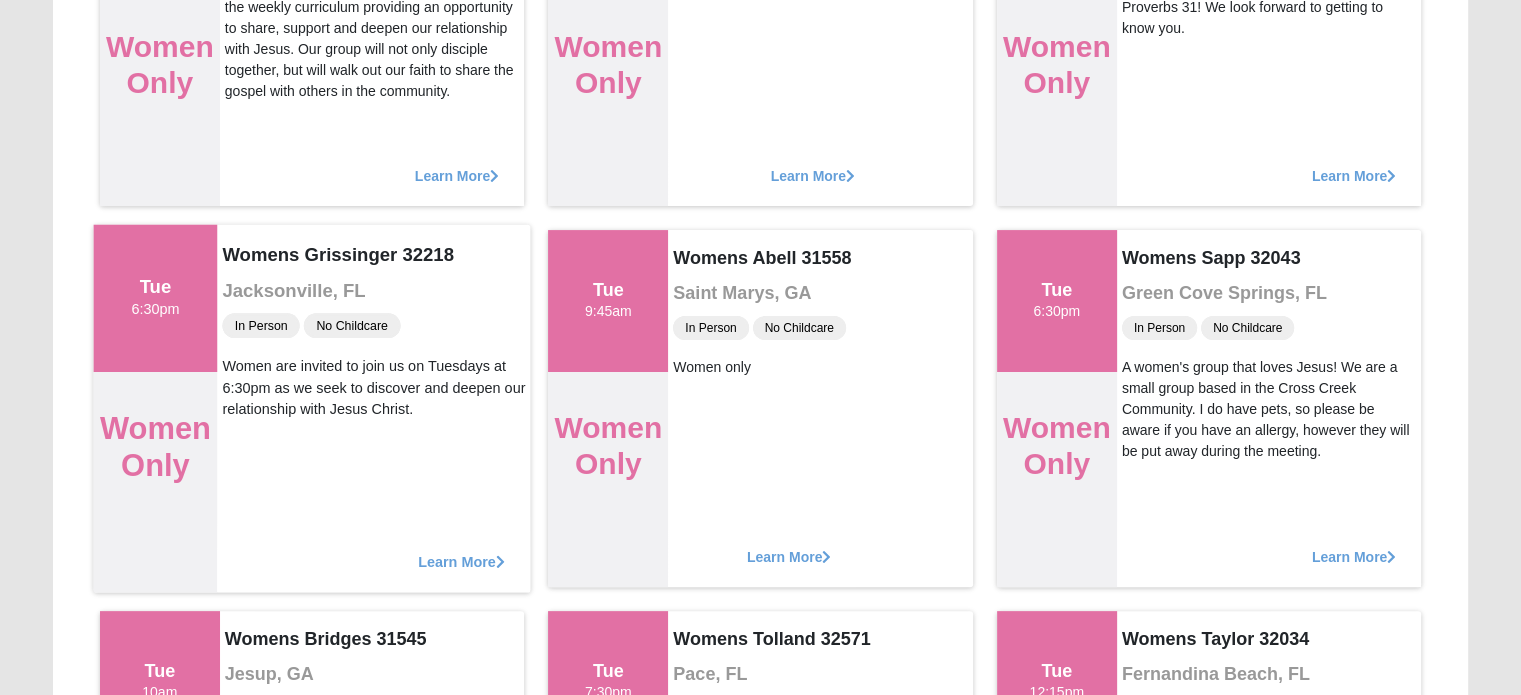 click on "Learn More" at bounding box center (461, 551) 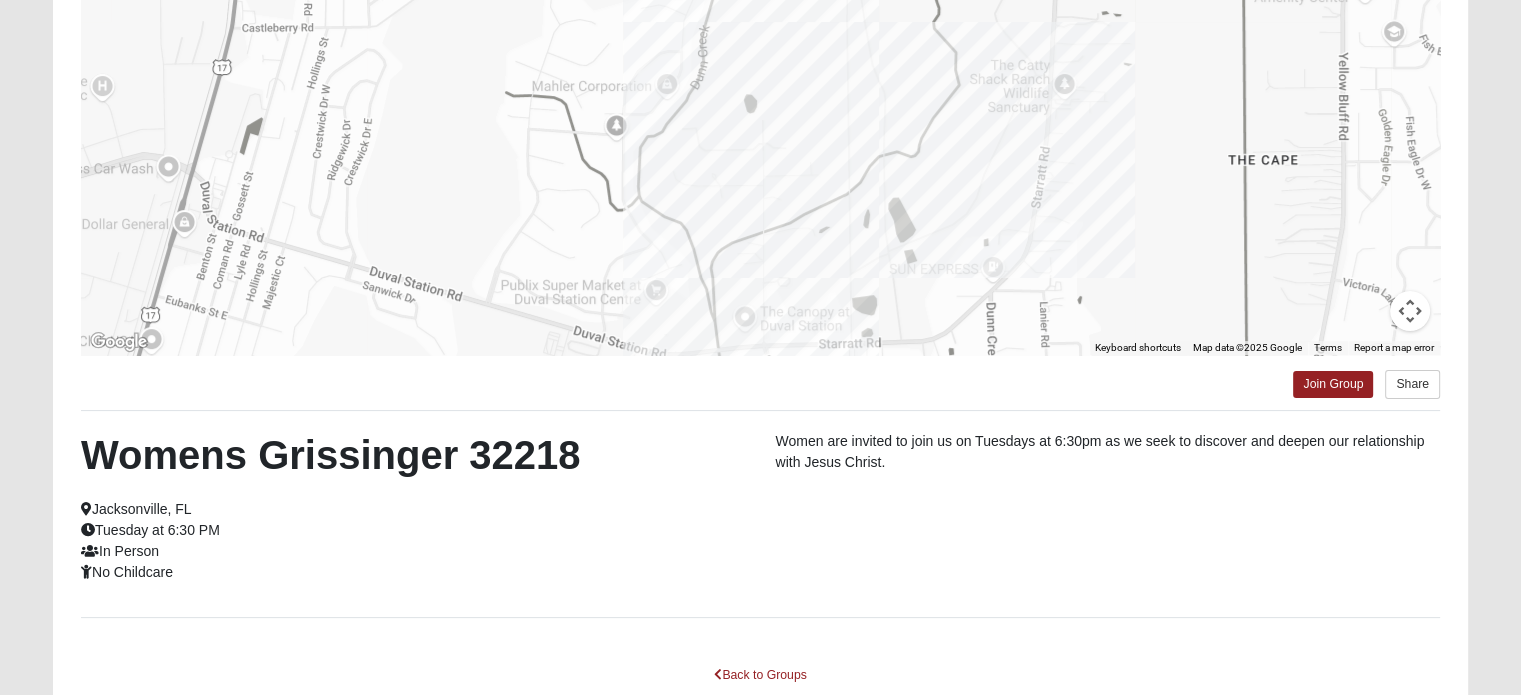 scroll, scrollTop: 286, scrollLeft: 0, axis: vertical 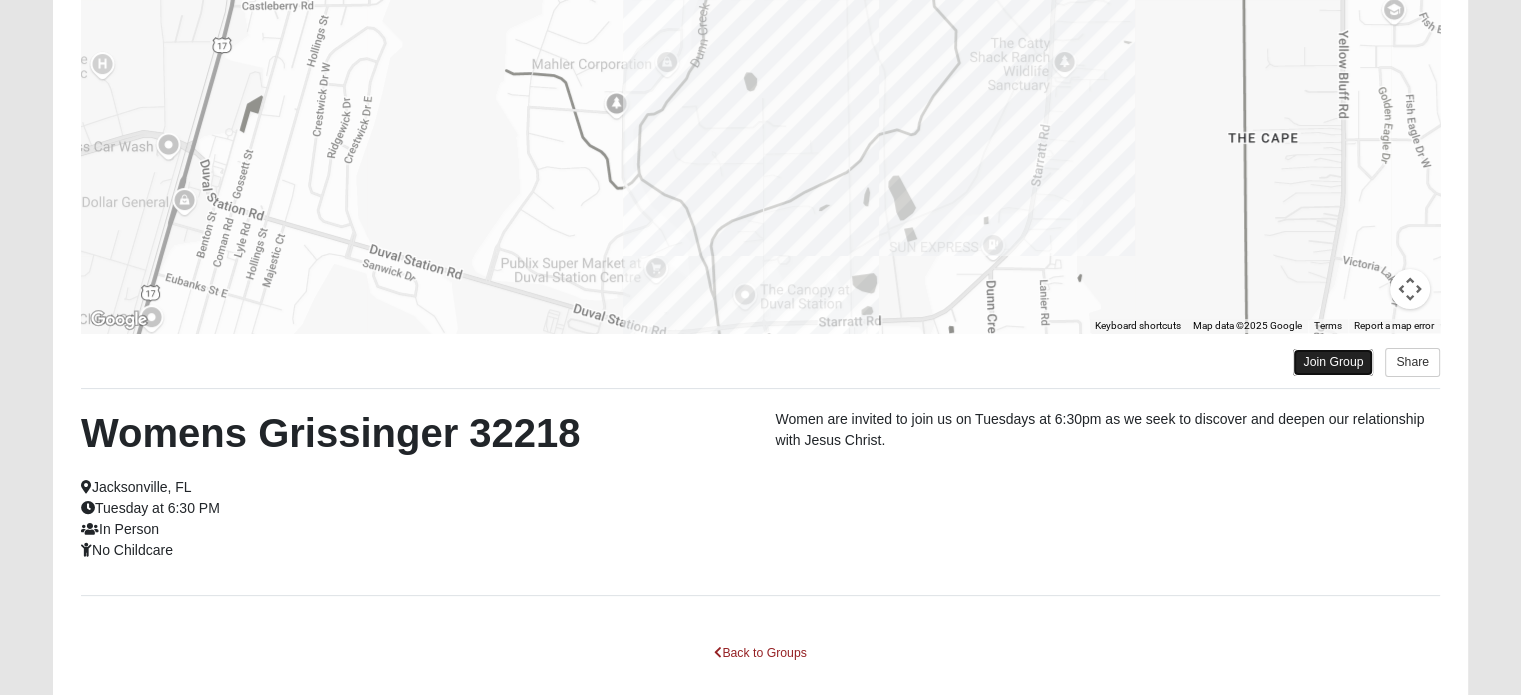 click on "Join Group" at bounding box center (1333, 362) 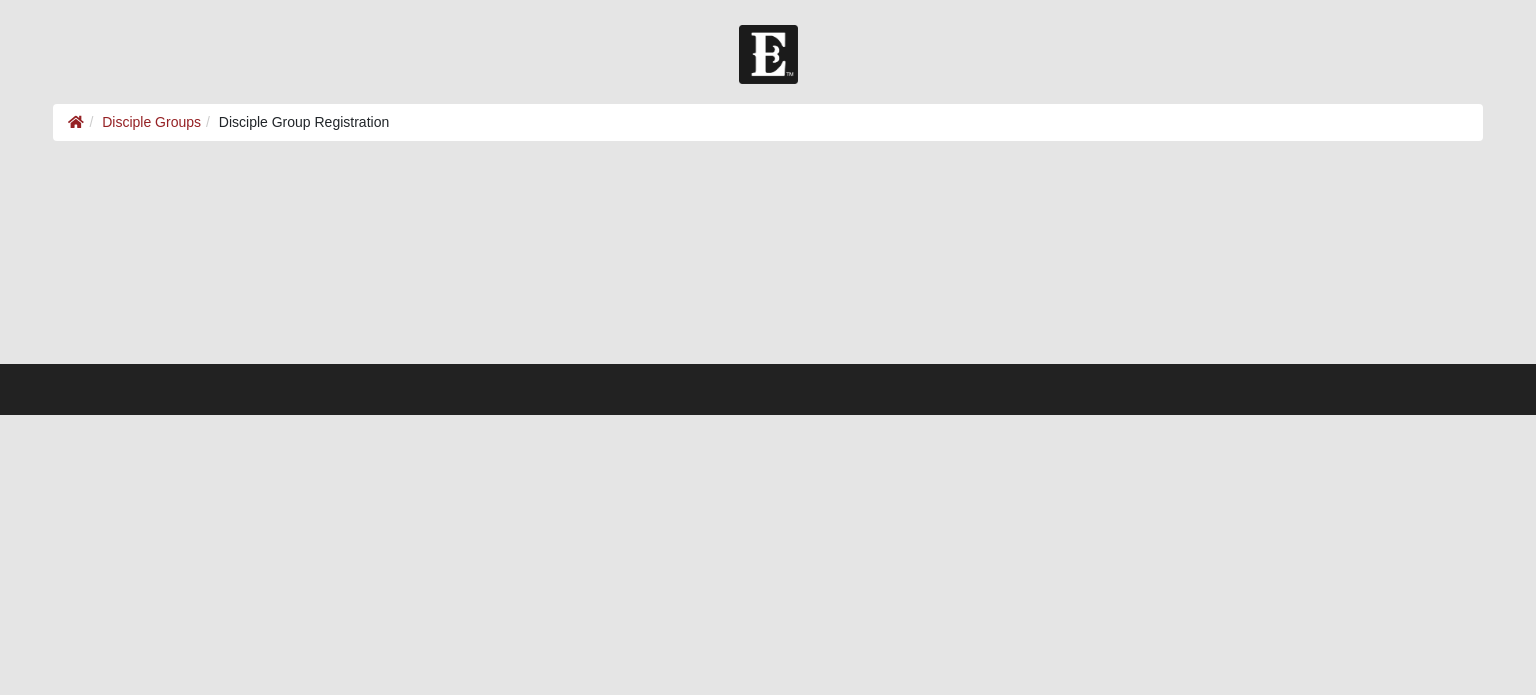scroll, scrollTop: 0, scrollLeft: 0, axis: both 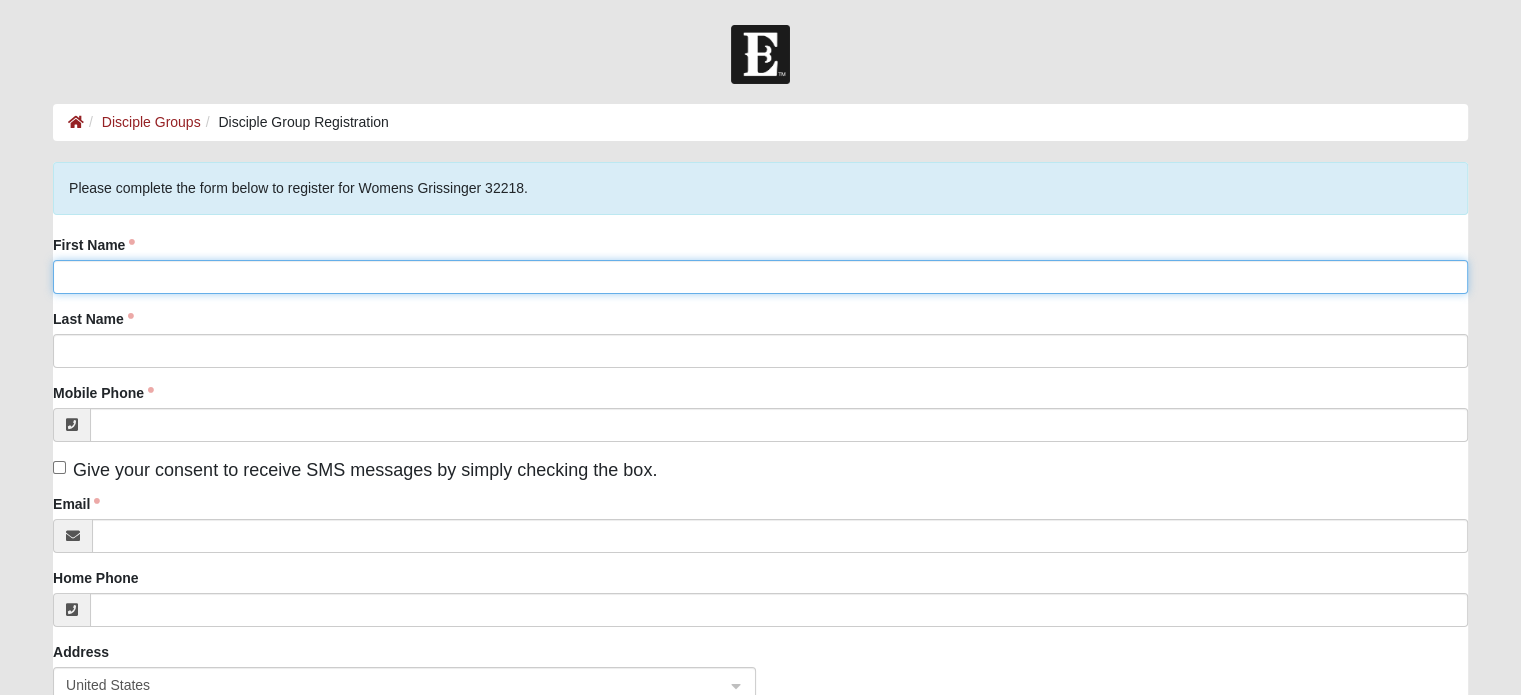 click on "First Name" 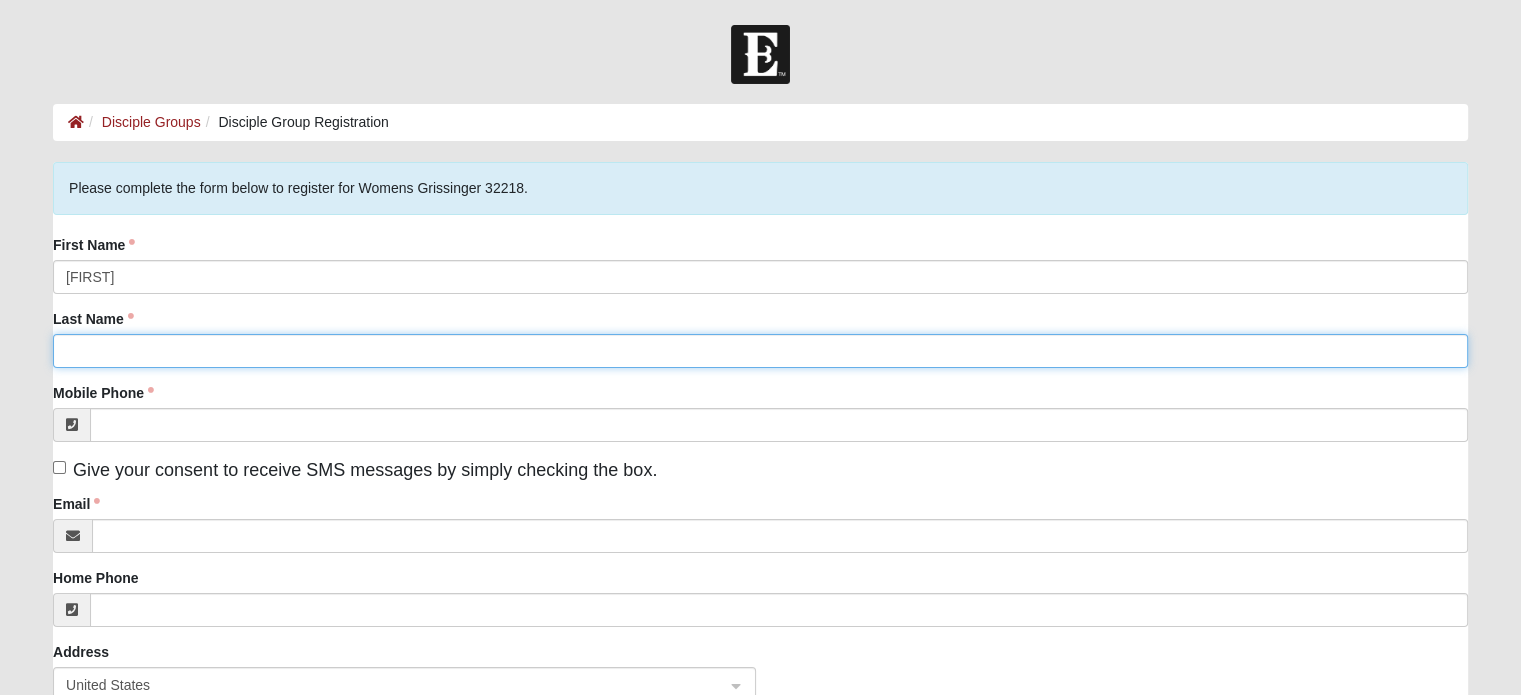 type on "[CITY]" 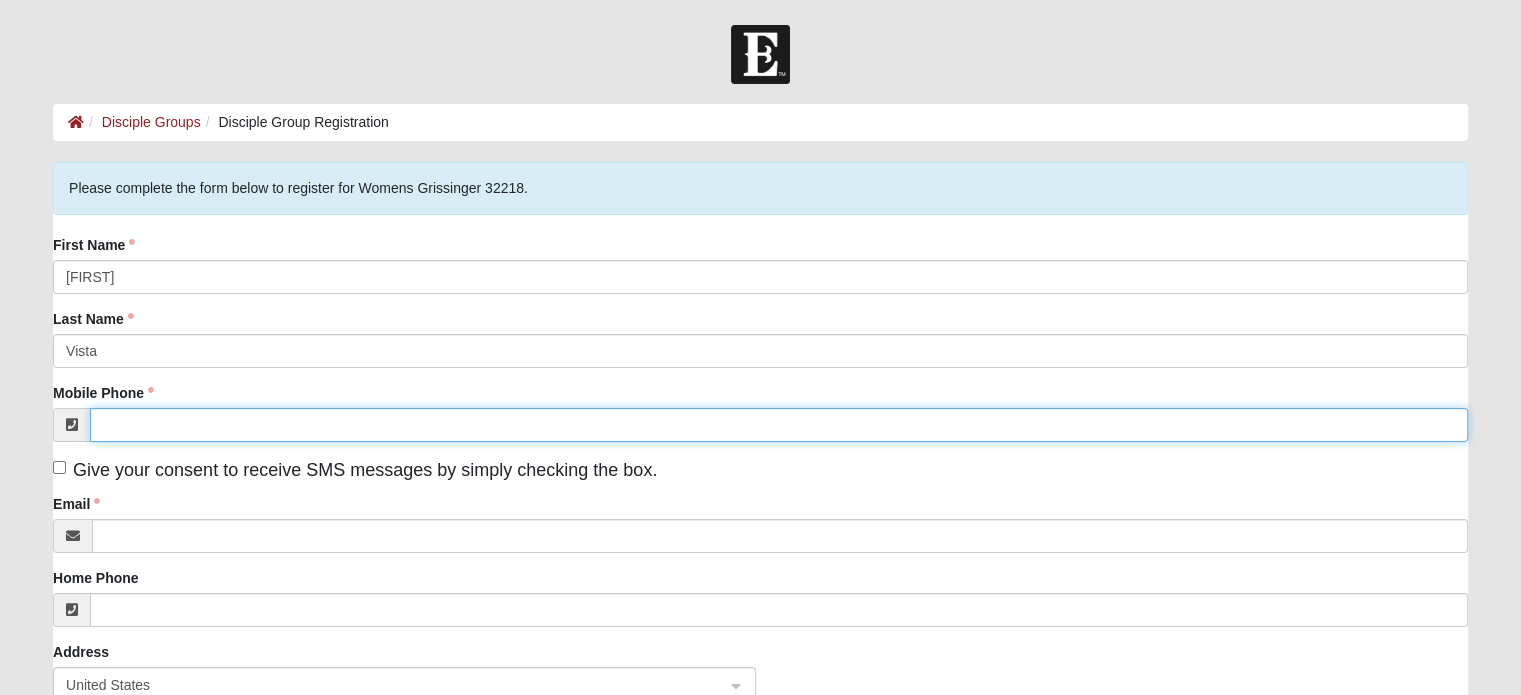 type on "[PHONE]" 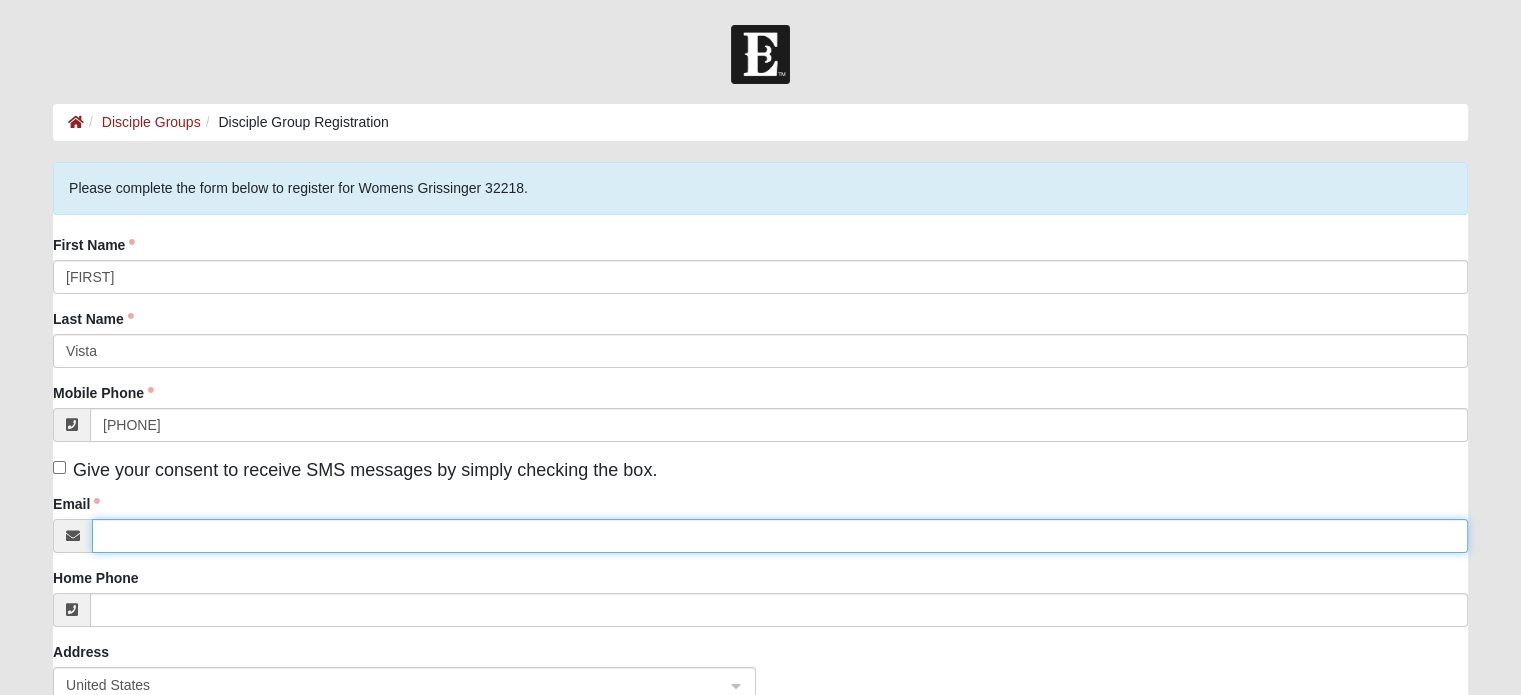 type on "vistafamily3@gmail.com" 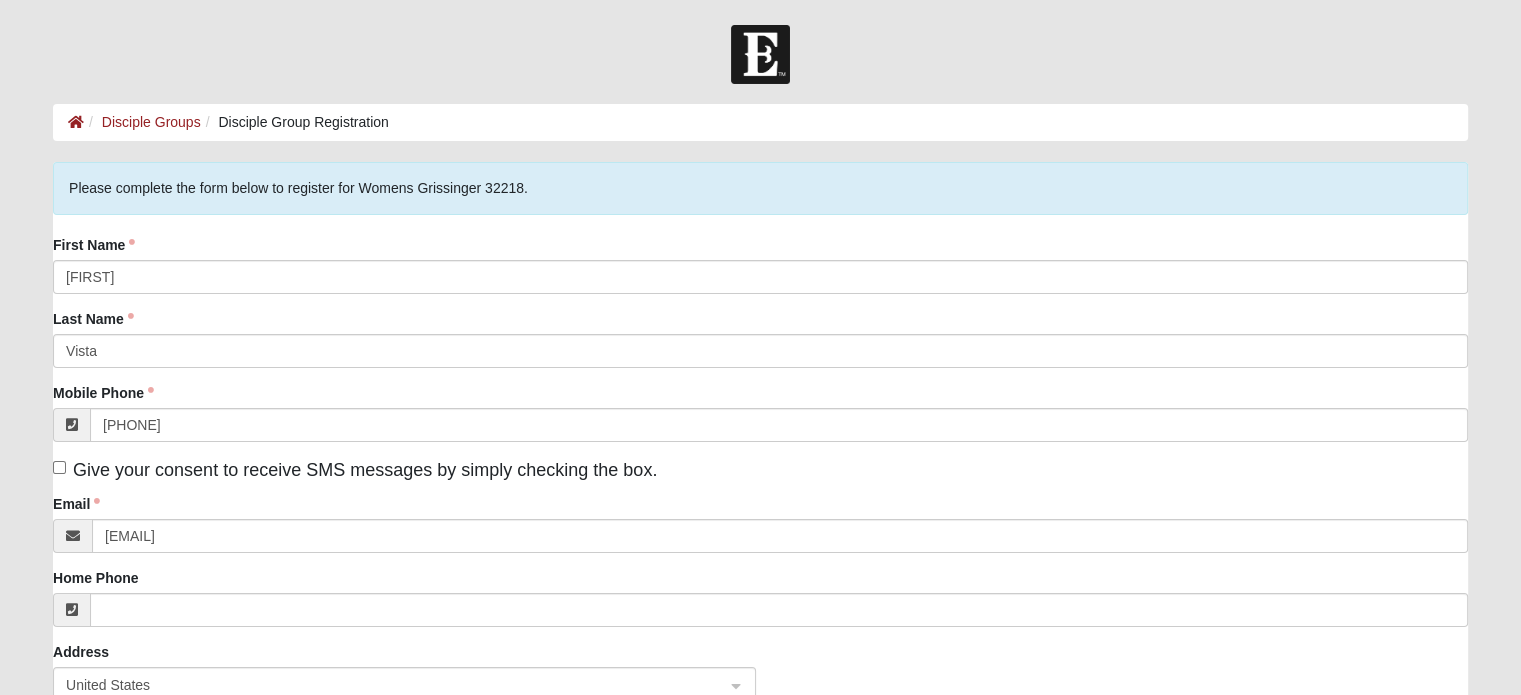 type on "13376 Avery Park Lane" 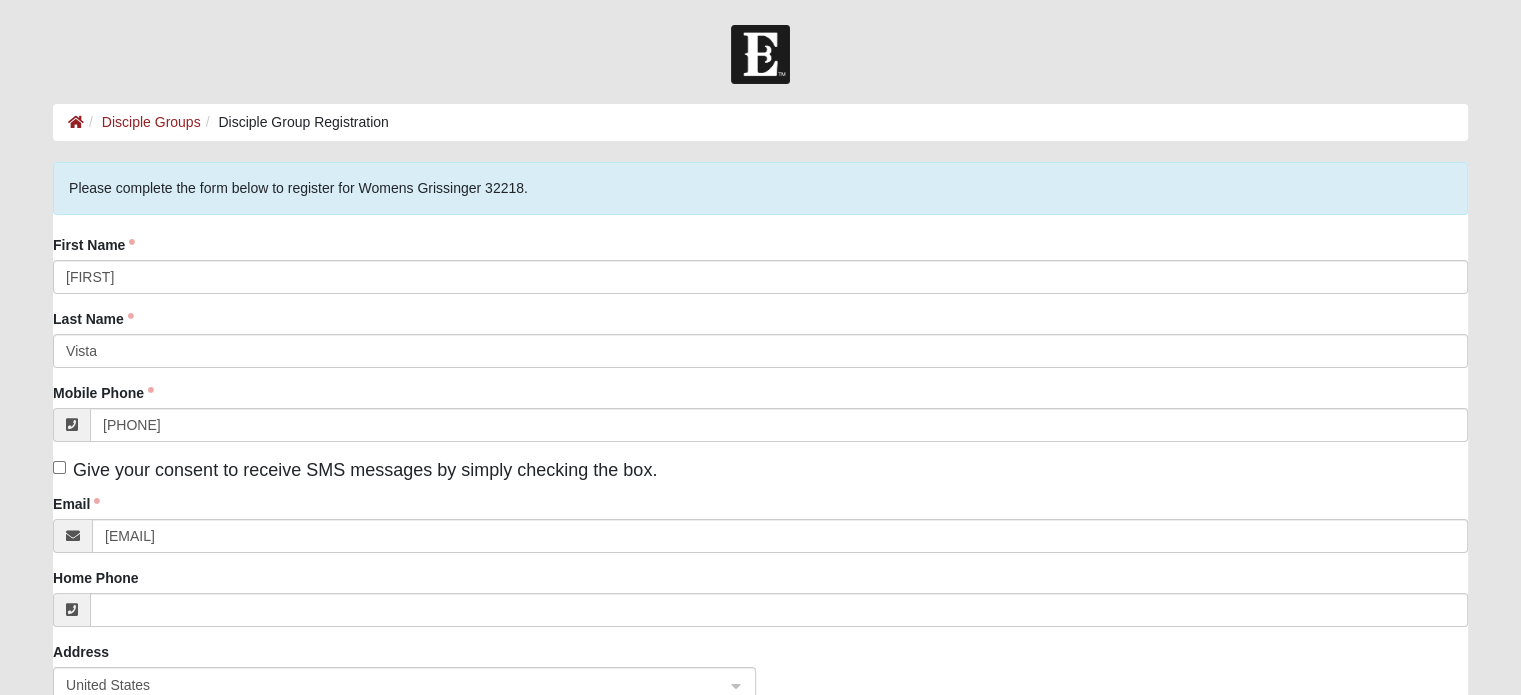 type on "32218-1319" 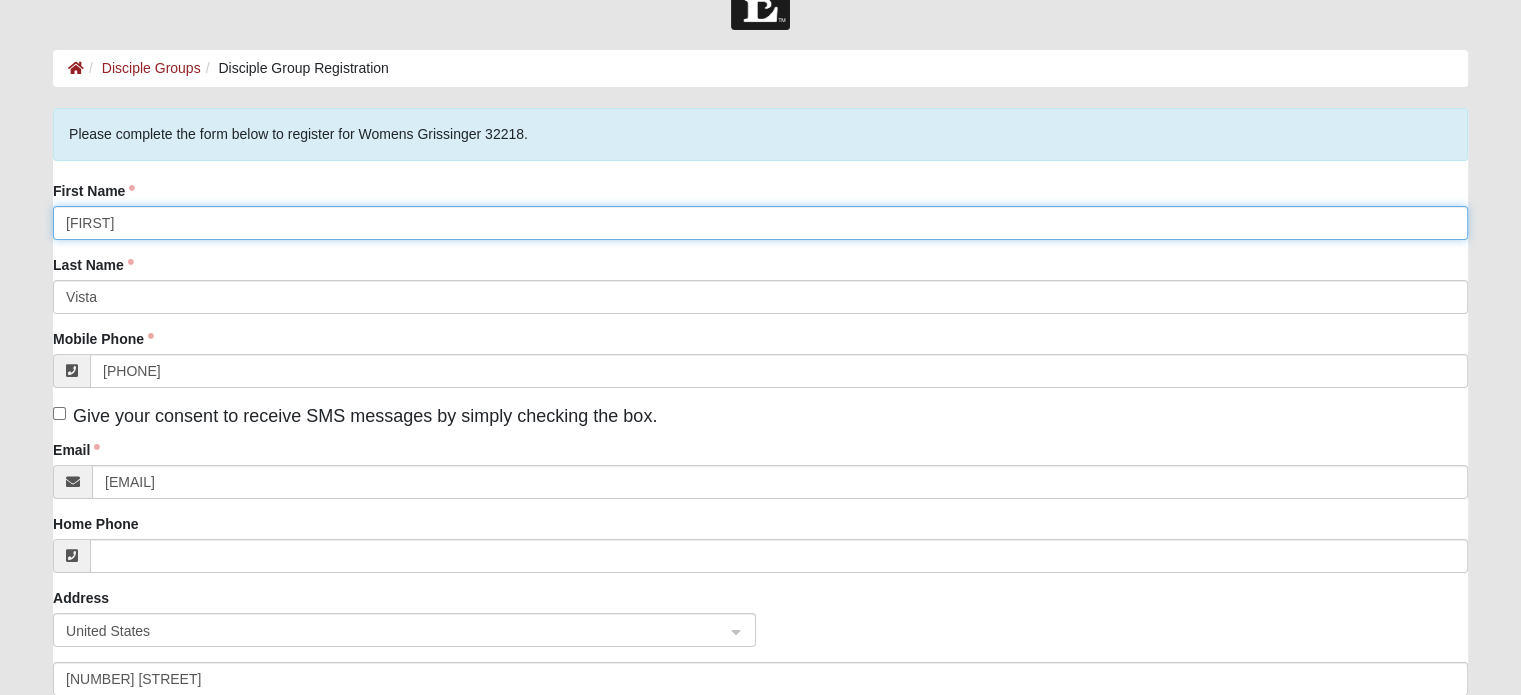 scroll, scrollTop: 100, scrollLeft: 0, axis: vertical 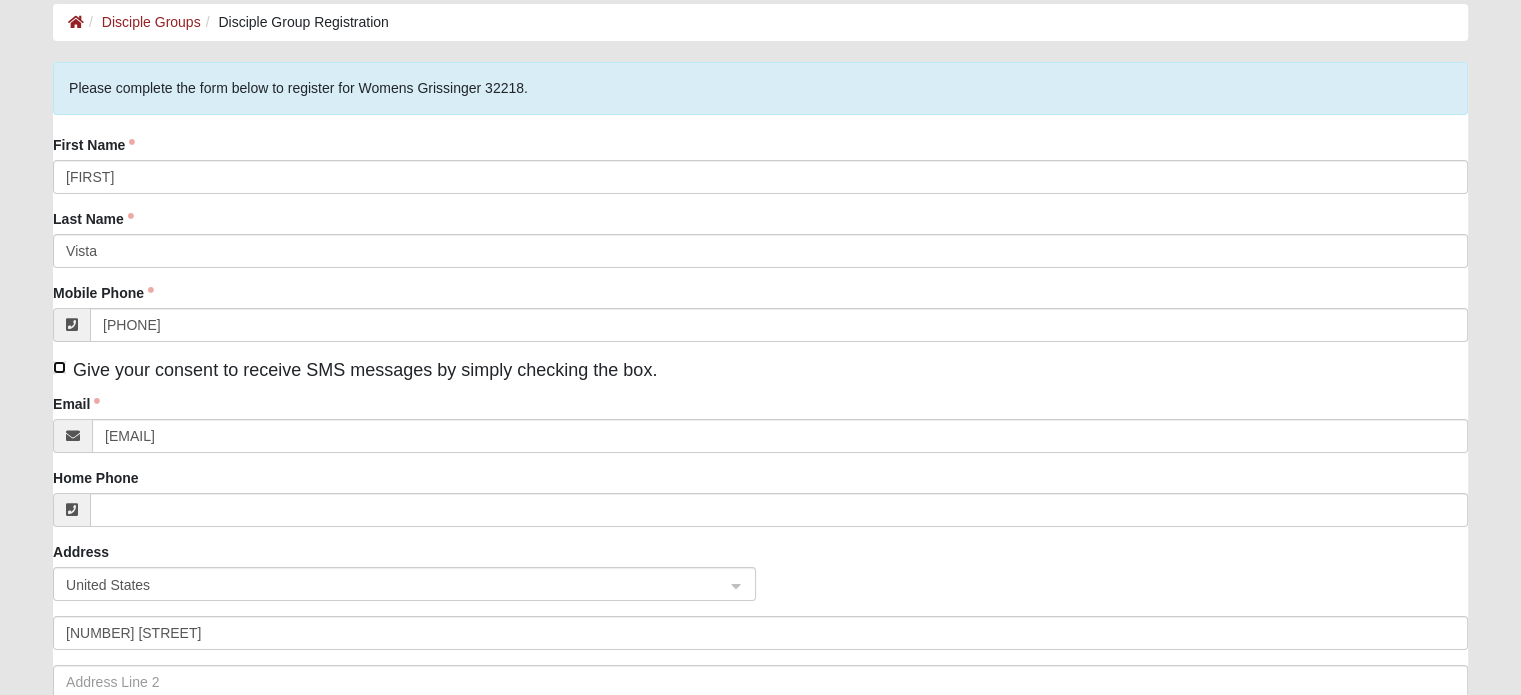 click on "Give your consent to receive SMS messages by simply checking the box." at bounding box center [59, 367] 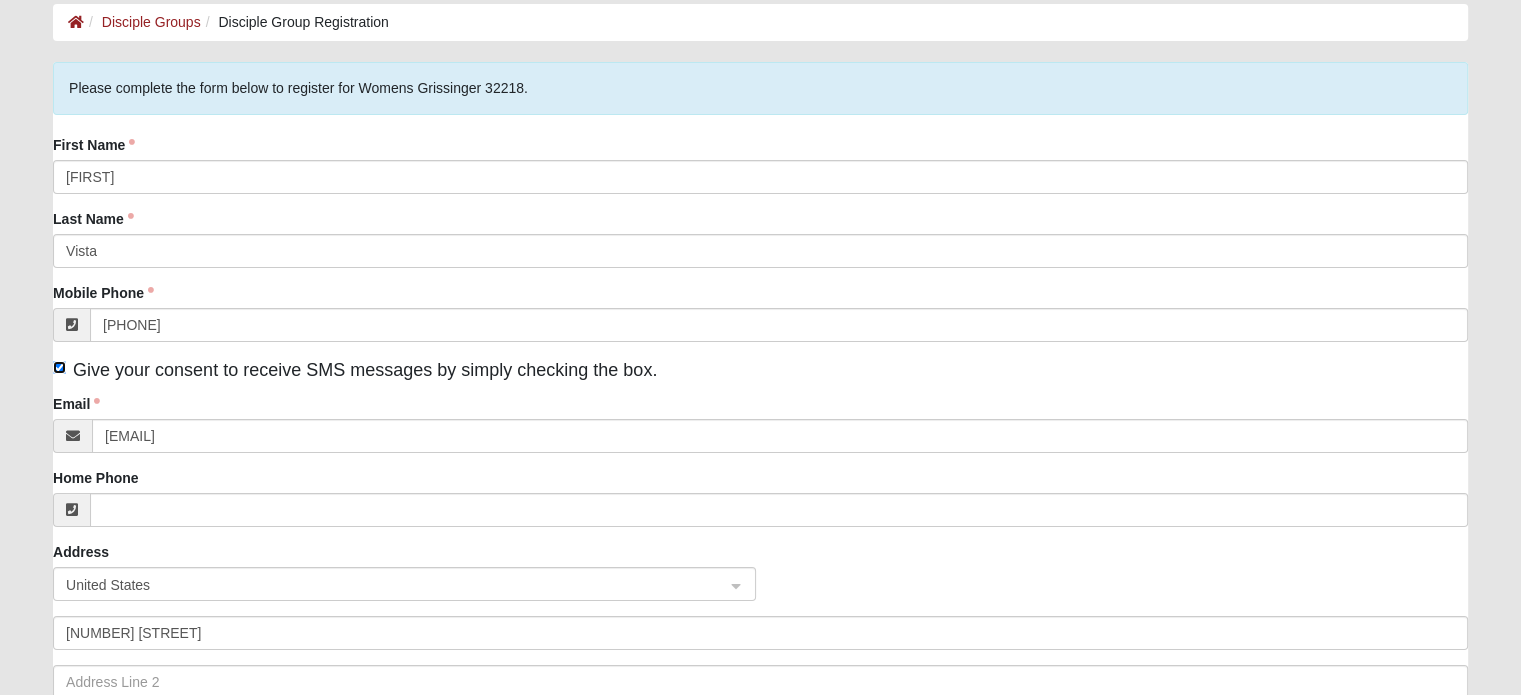scroll, scrollTop: 200, scrollLeft: 0, axis: vertical 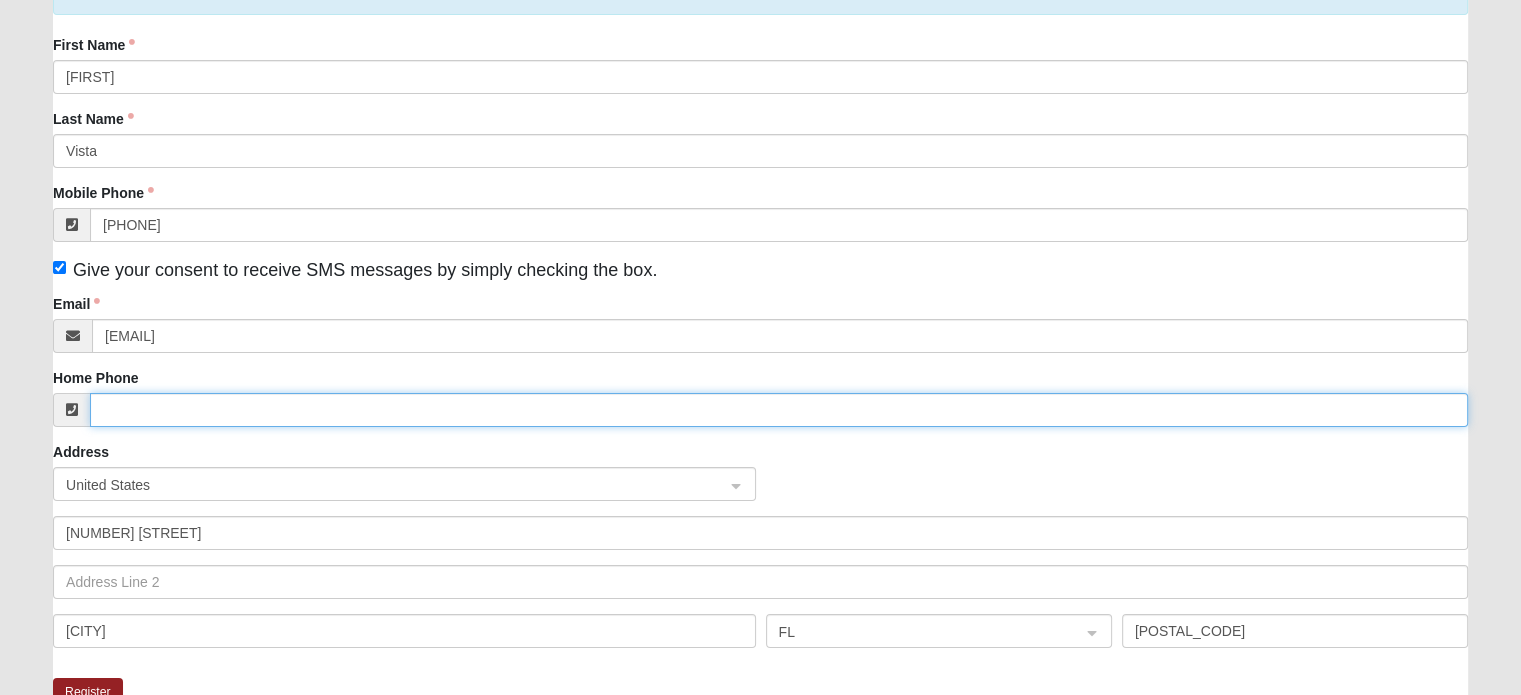 click on "Home Phone" at bounding box center (779, 410) 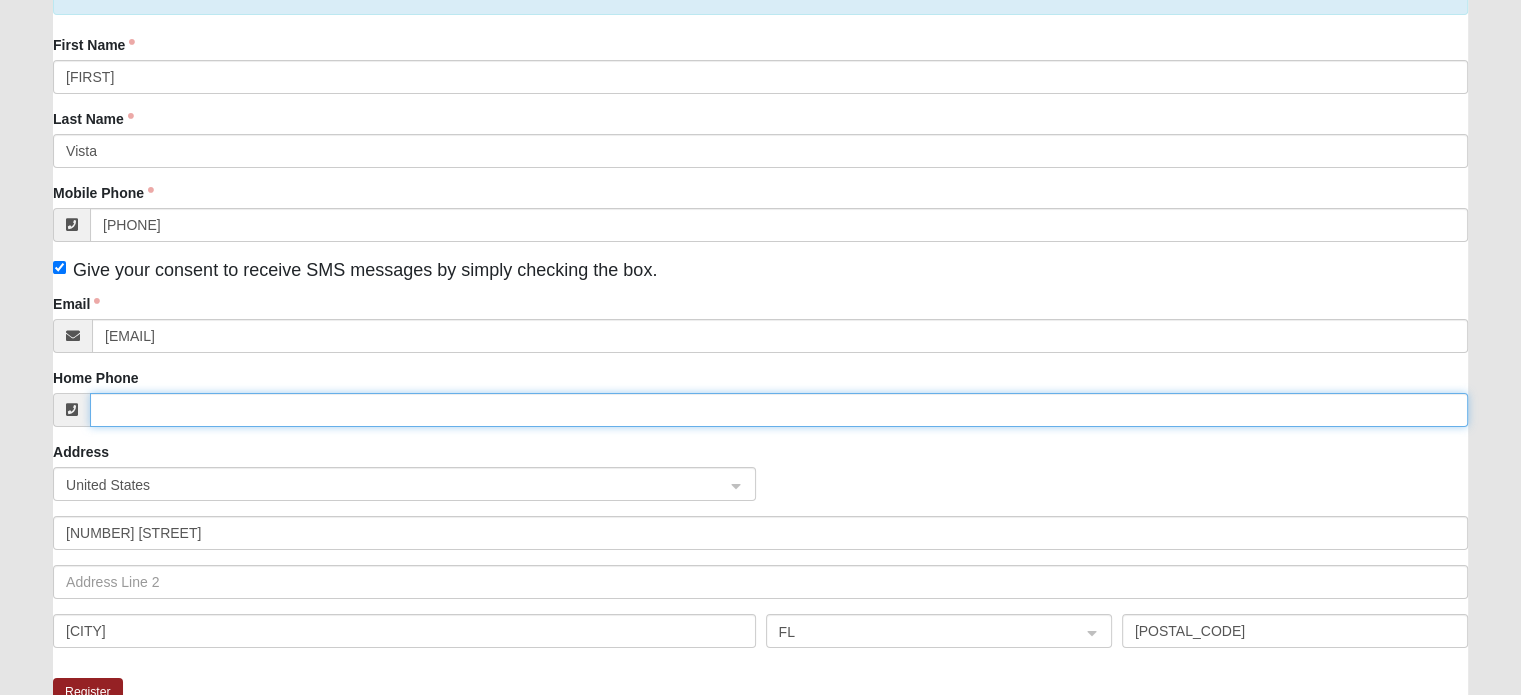 scroll, scrollTop: 300, scrollLeft: 0, axis: vertical 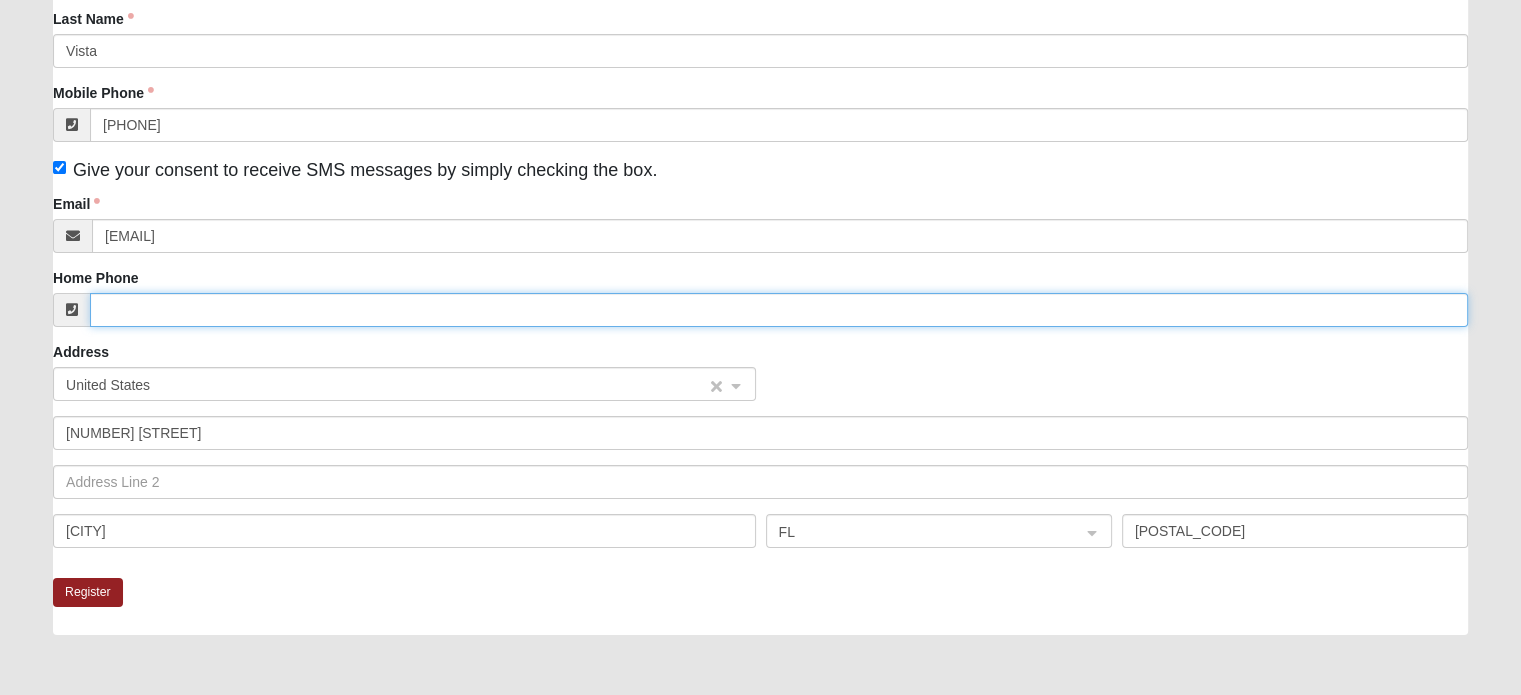 click on "United States" 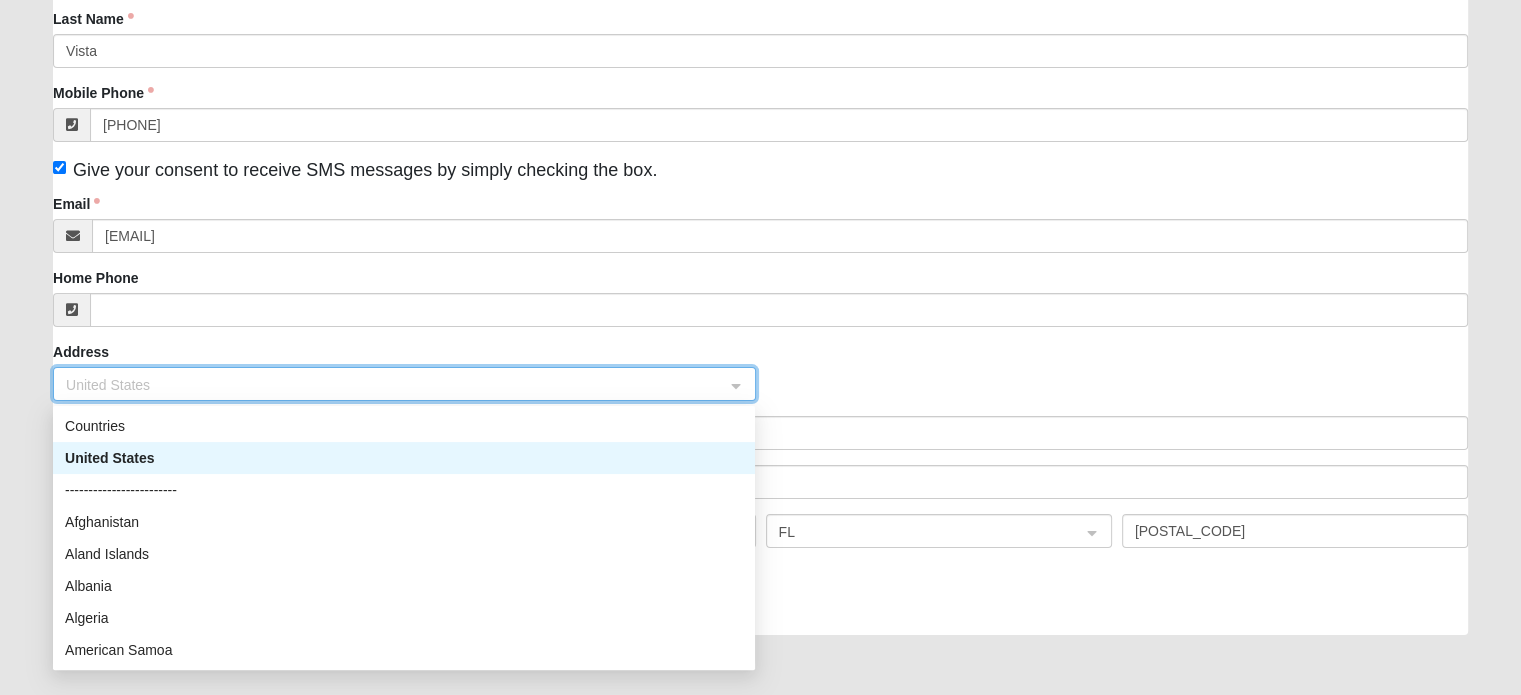 click on "United States" at bounding box center [404, 458] 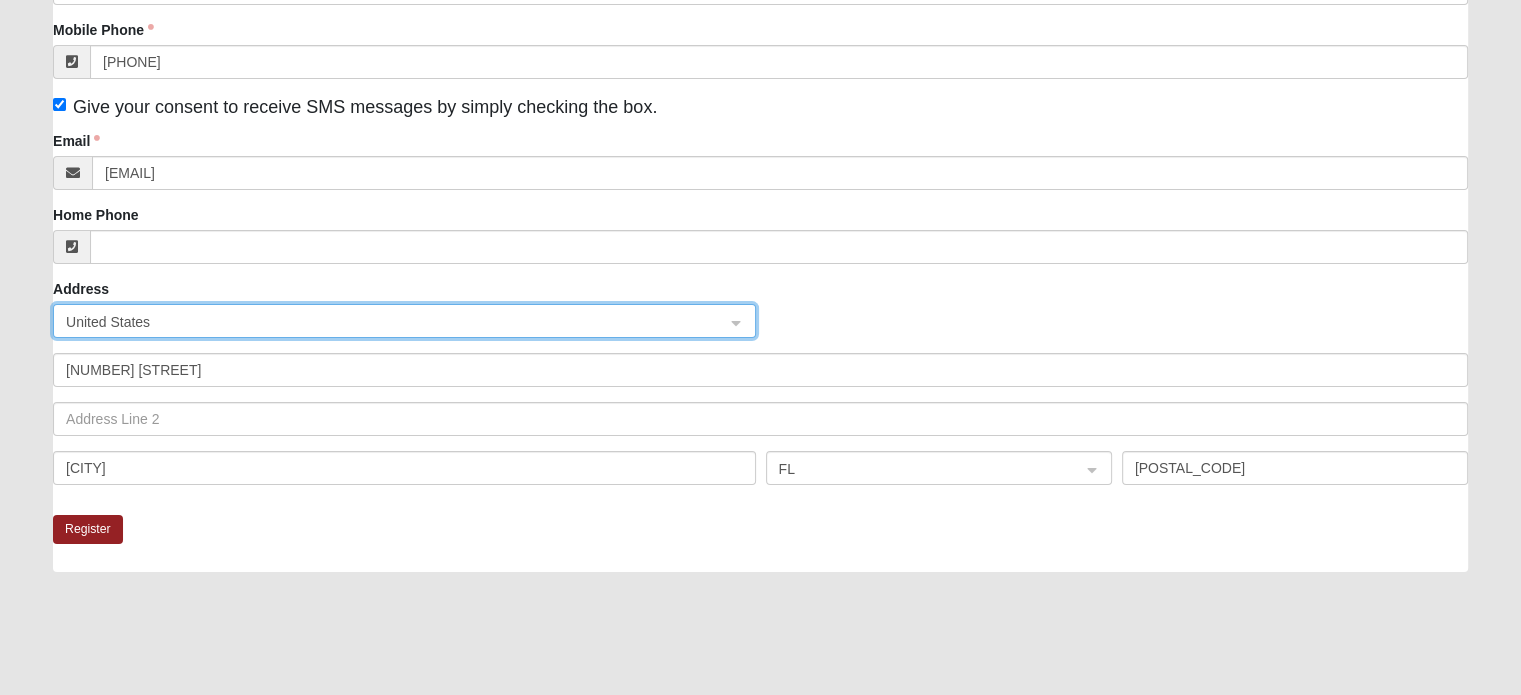 scroll, scrollTop: 500, scrollLeft: 0, axis: vertical 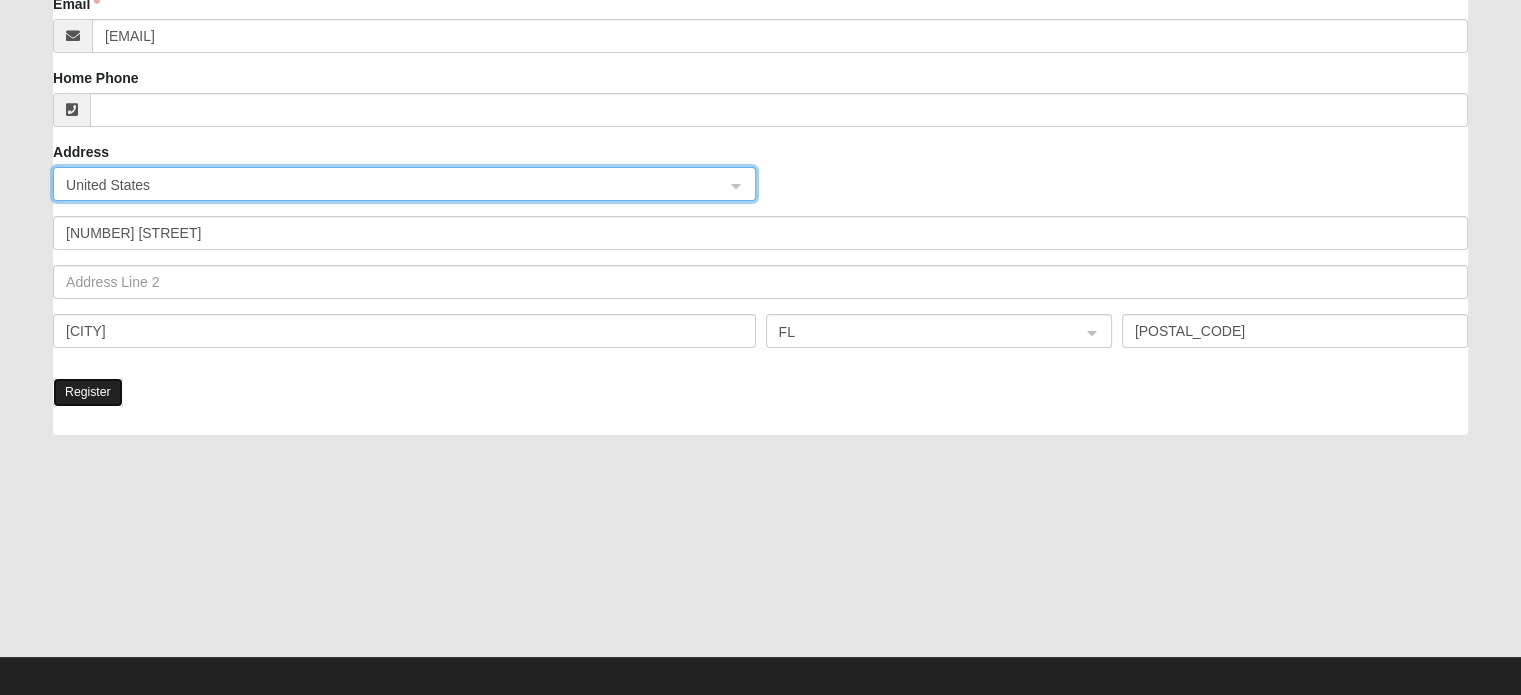 click on "Register" 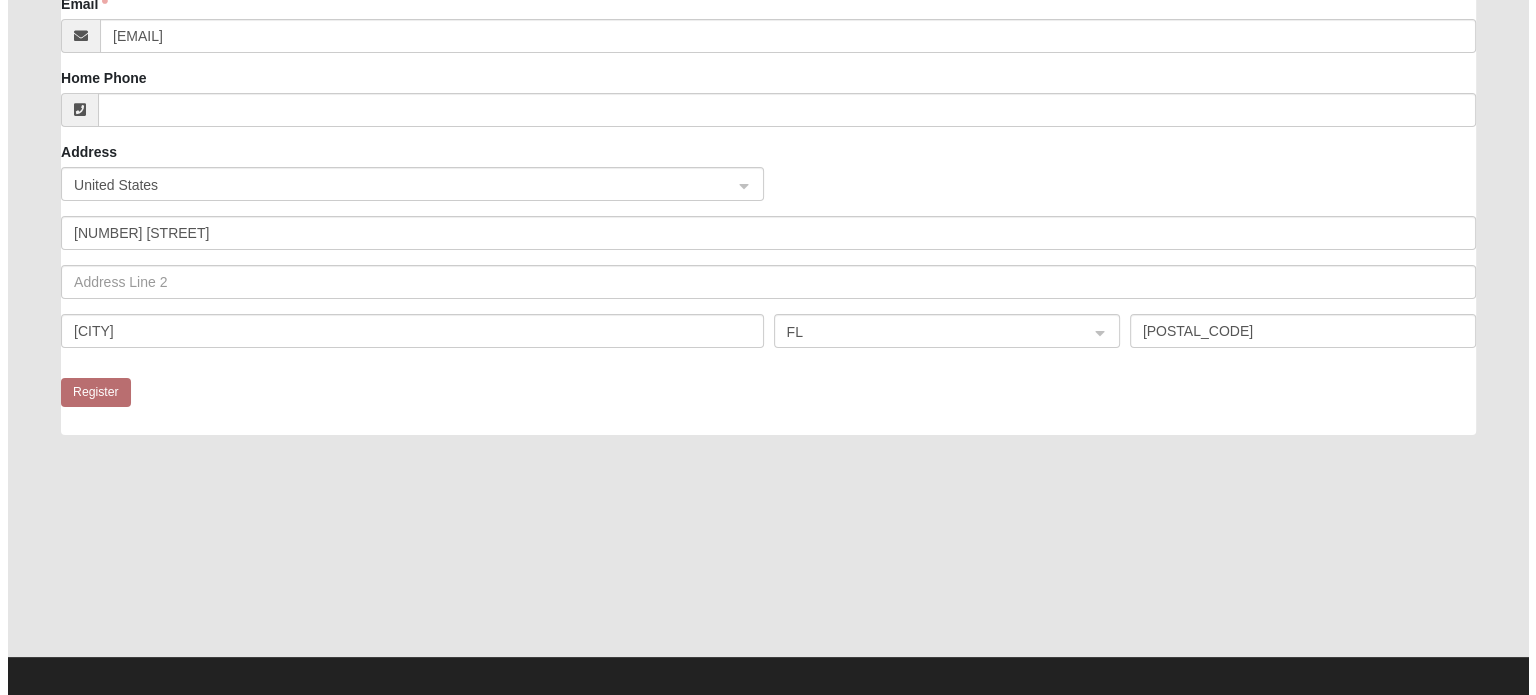 scroll, scrollTop: 0, scrollLeft: 0, axis: both 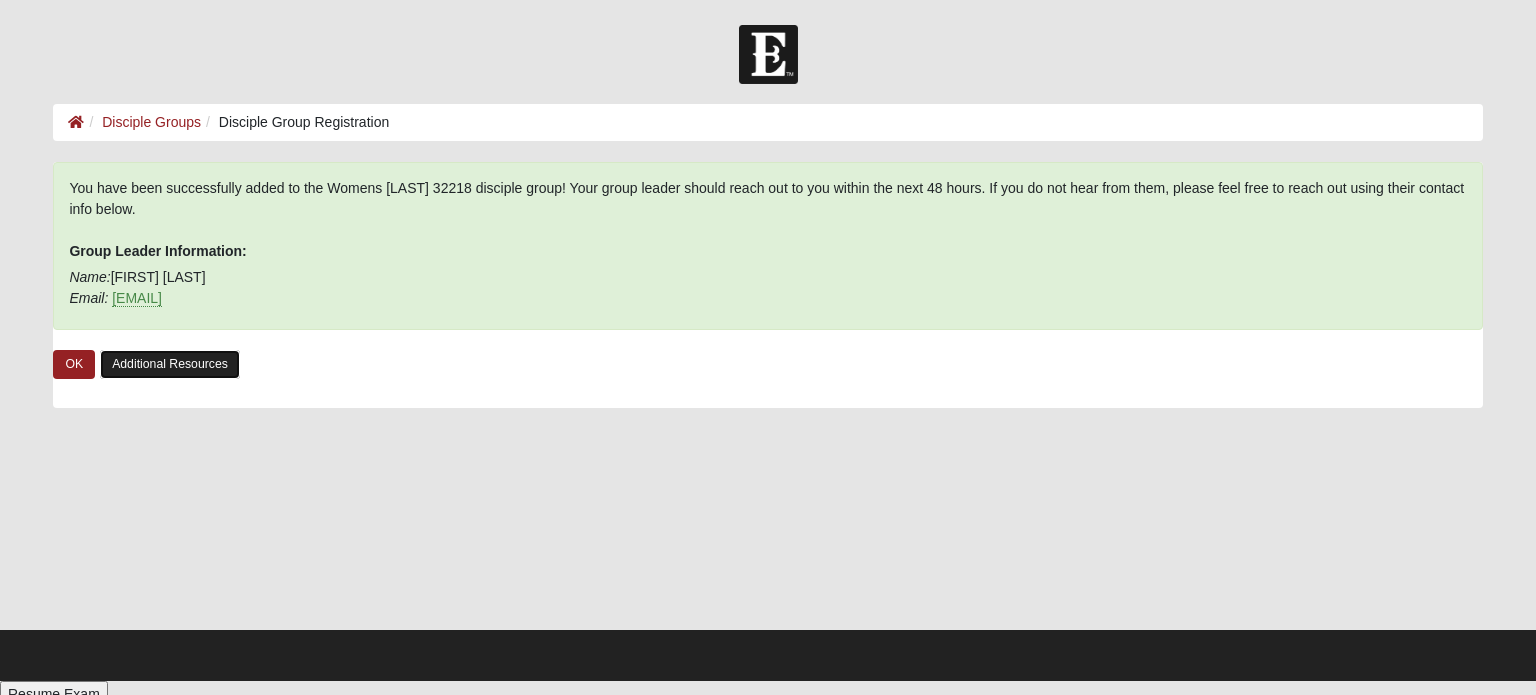 click on "Additional Resources" at bounding box center [170, 364] 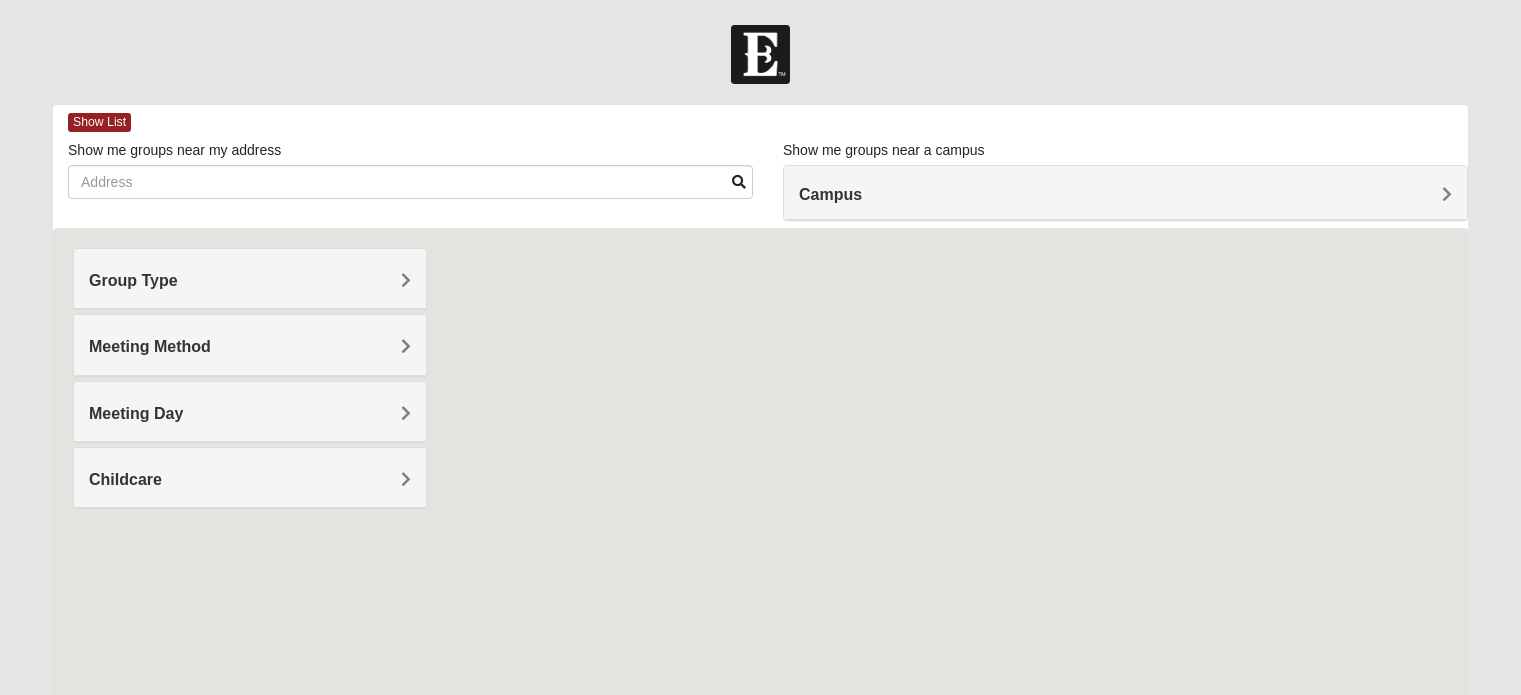 scroll, scrollTop: 0, scrollLeft: 0, axis: both 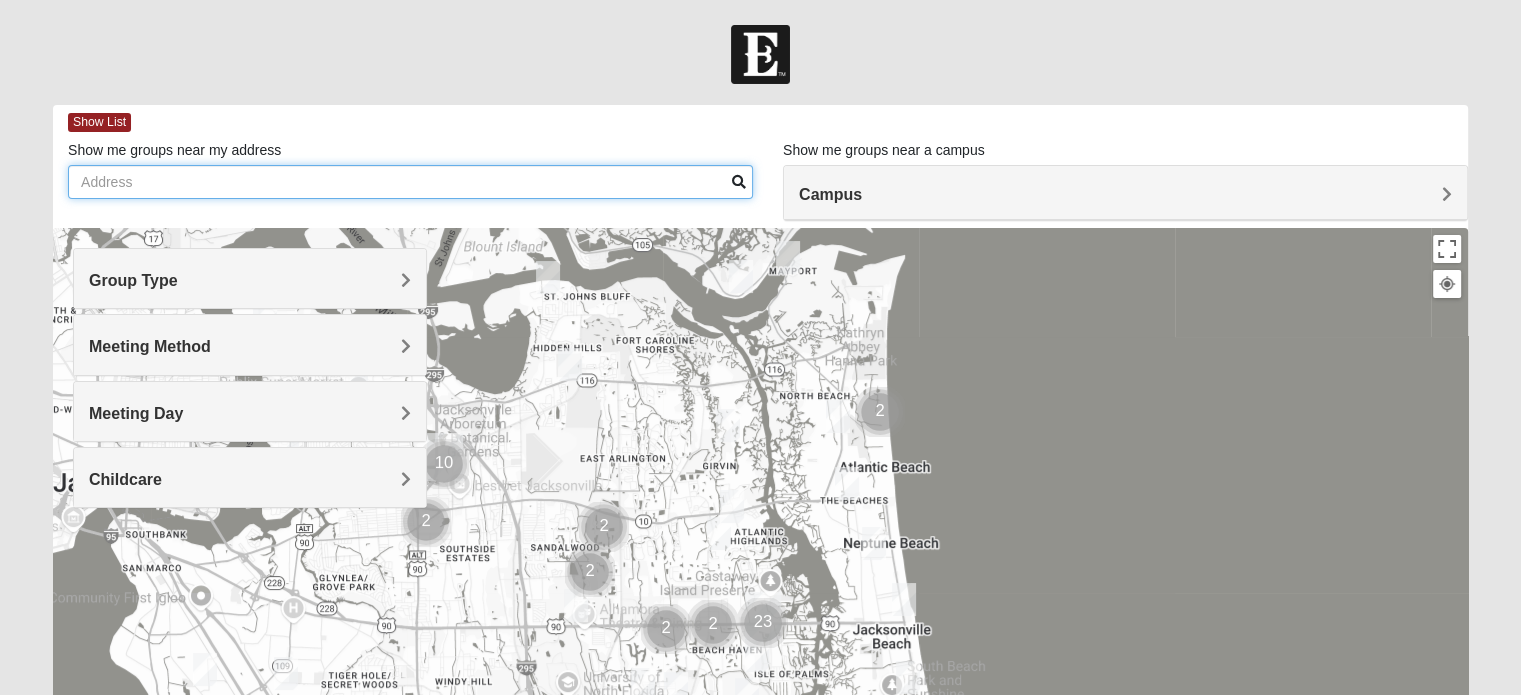 click on "Show me groups near my address" at bounding box center [410, 182] 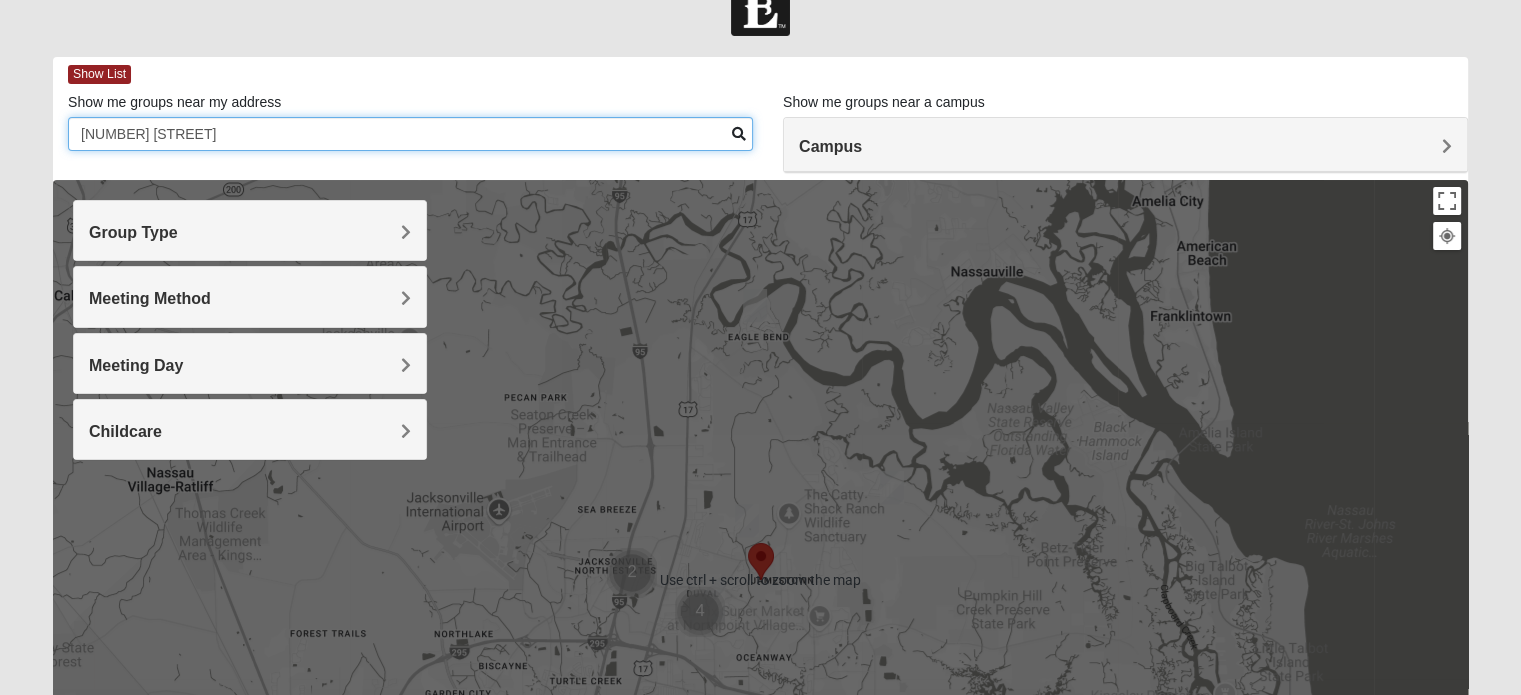 scroll, scrollTop: 5, scrollLeft: 0, axis: vertical 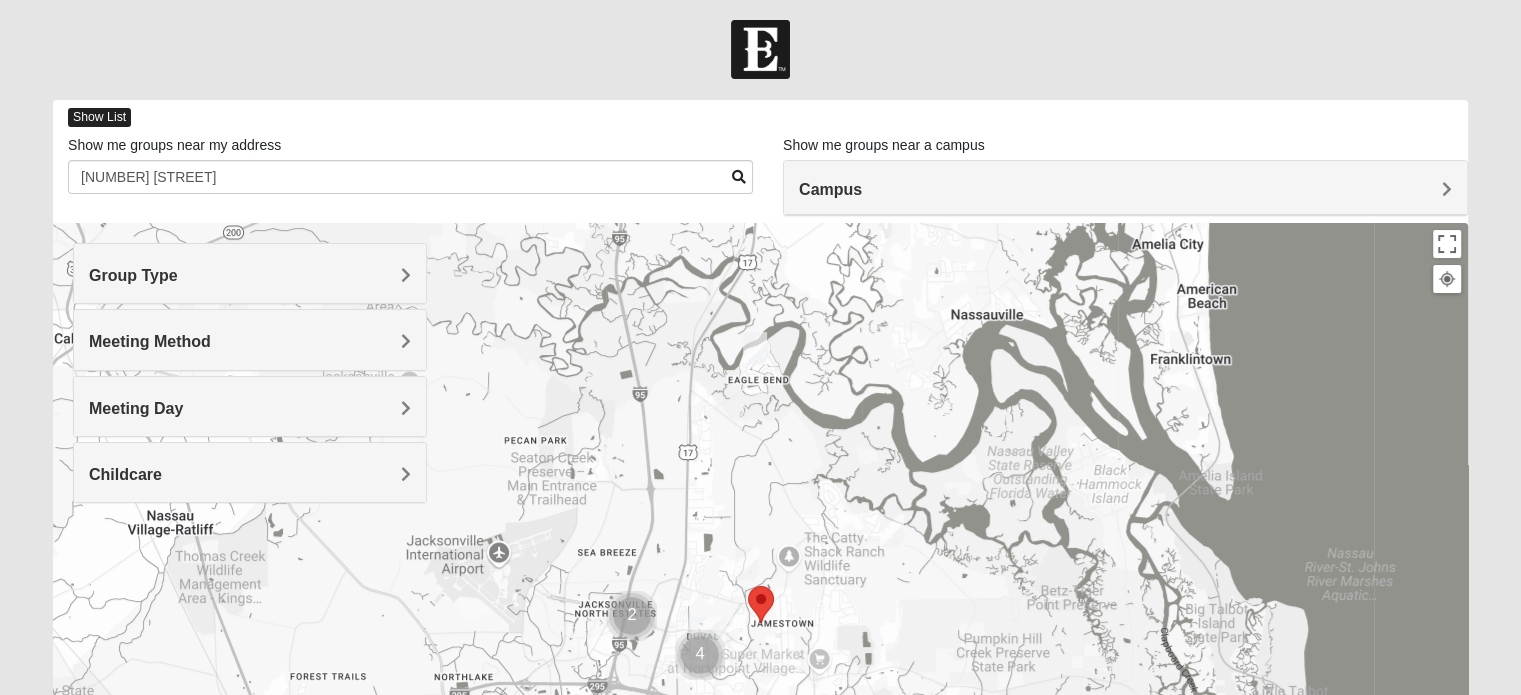 click on "Show List" at bounding box center [99, 117] 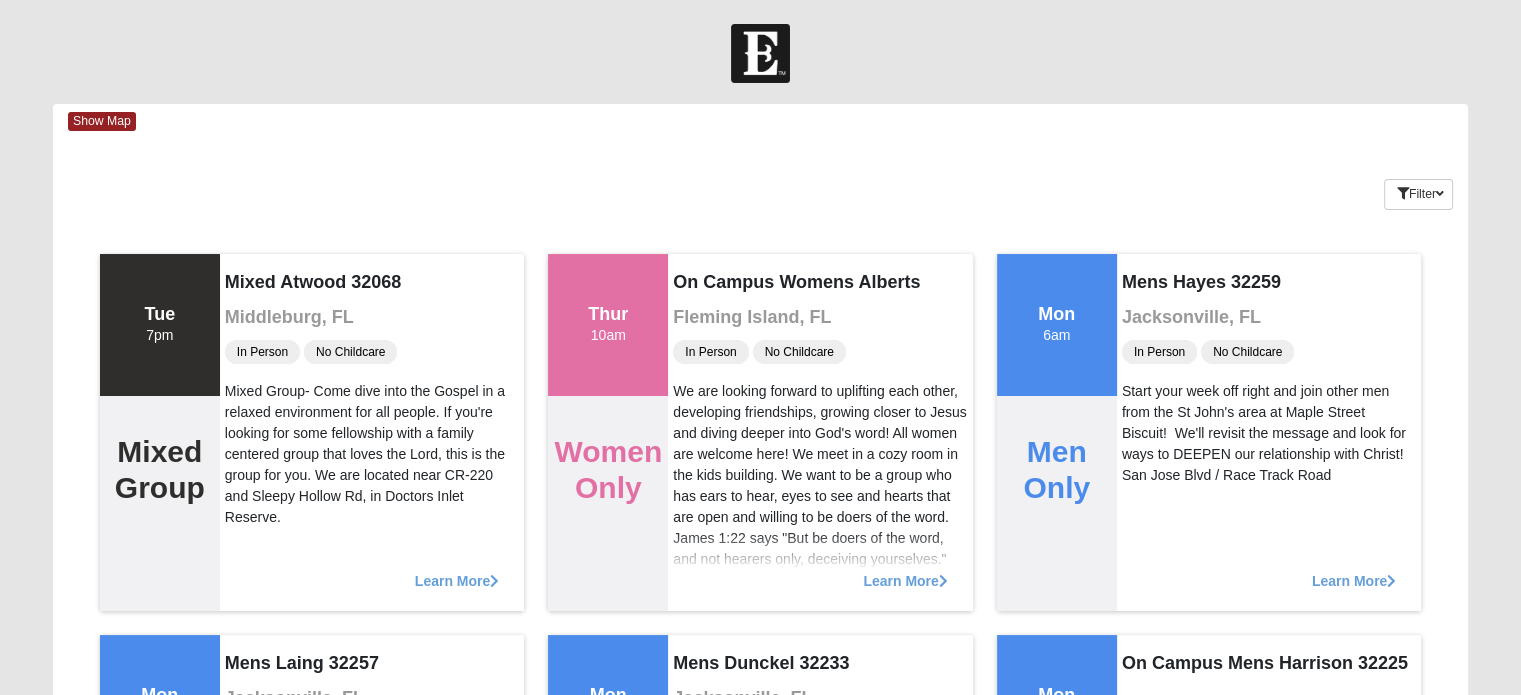 scroll, scrollTop: 0, scrollLeft: 0, axis: both 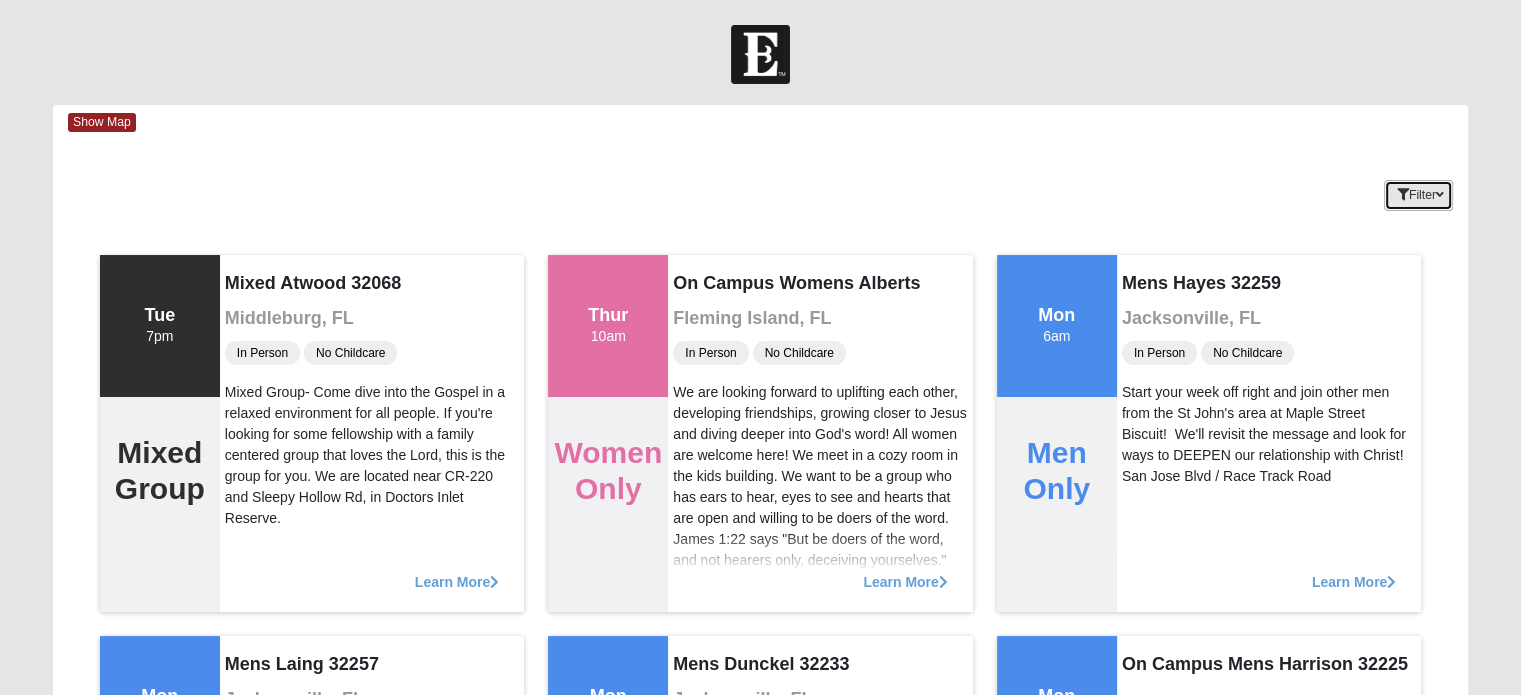 click on "Filter" at bounding box center (1418, 195) 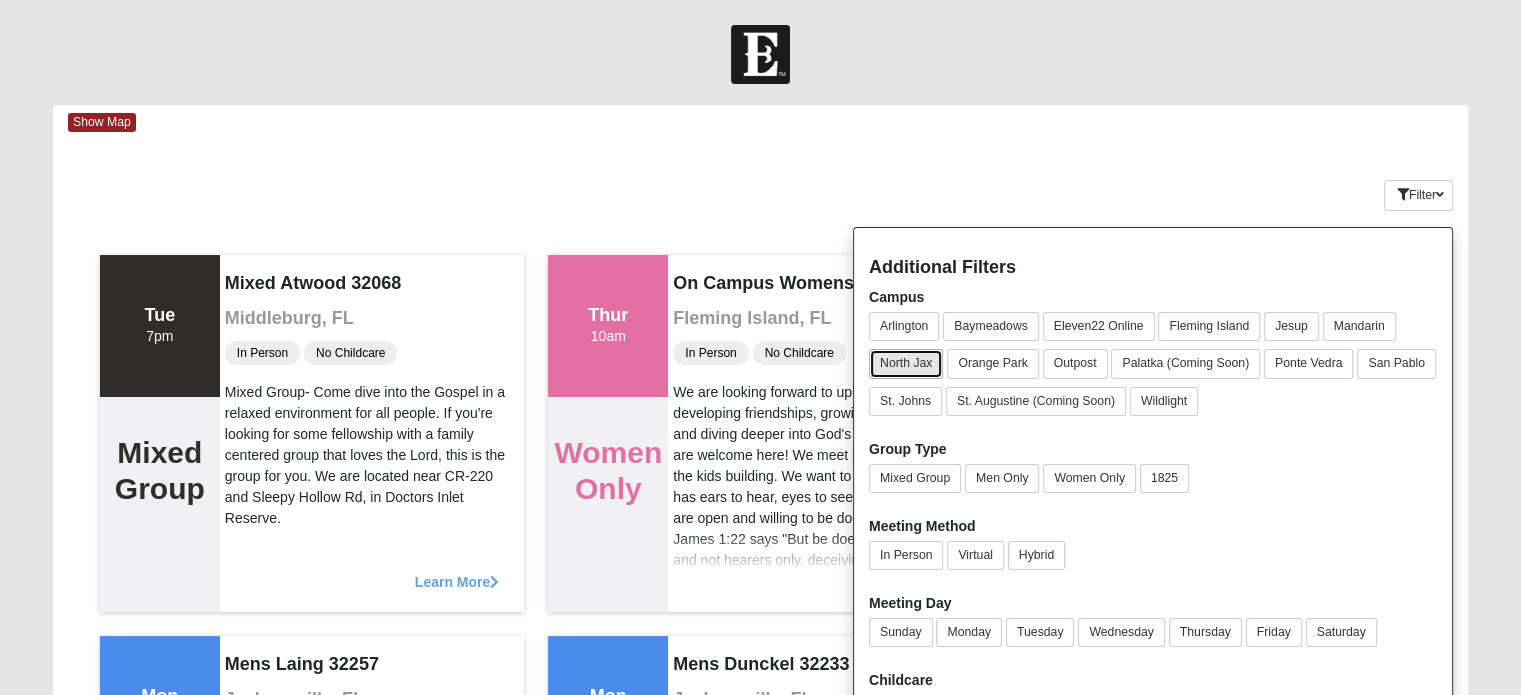 click on "North Jax" at bounding box center (906, 363) 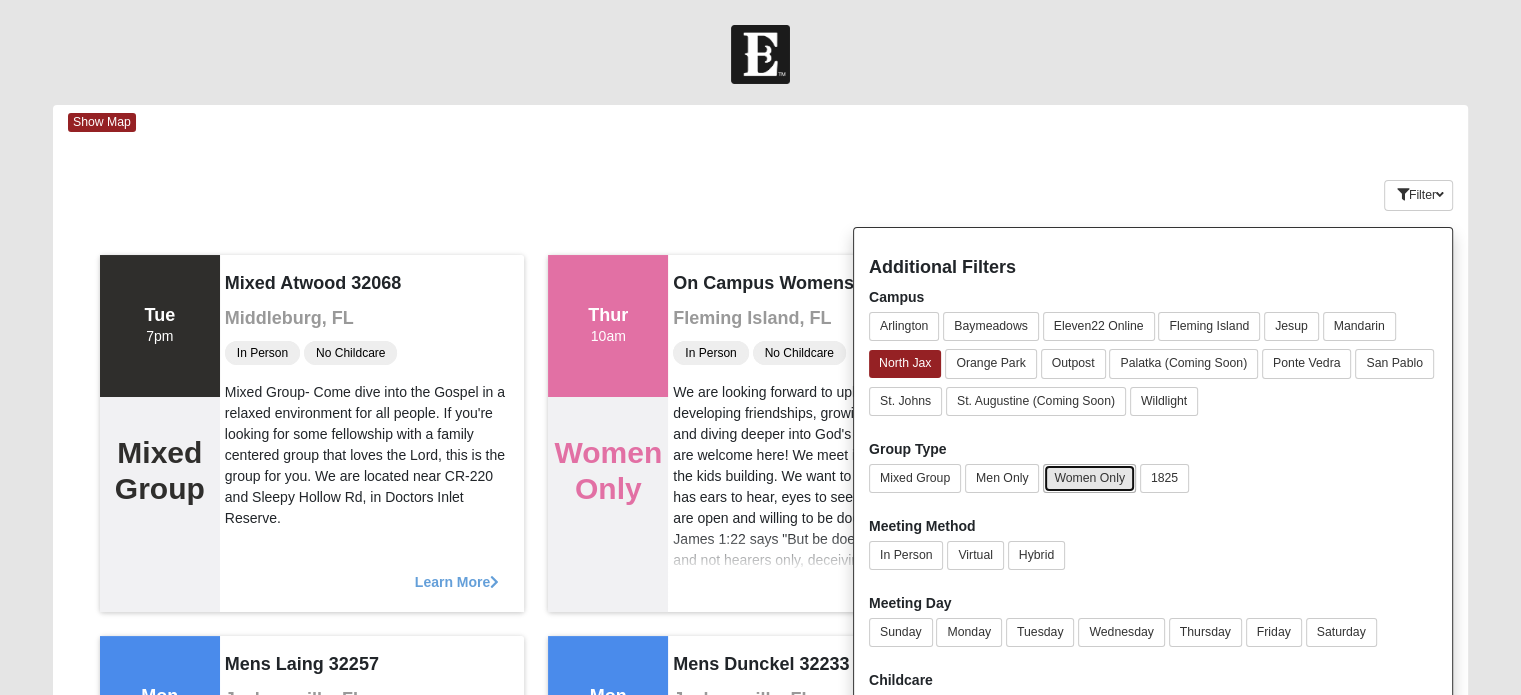 click on "Women Only" at bounding box center (1089, 478) 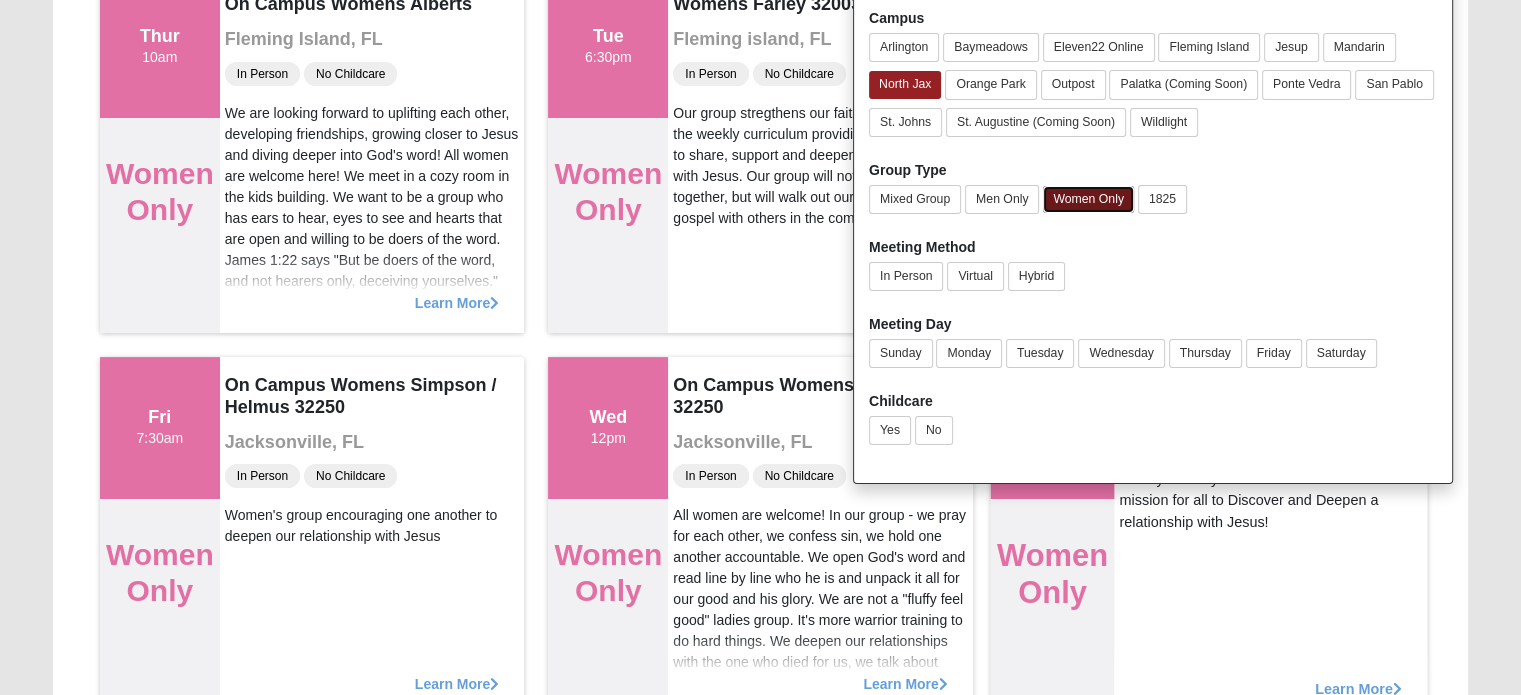 scroll, scrollTop: 300, scrollLeft: 0, axis: vertical 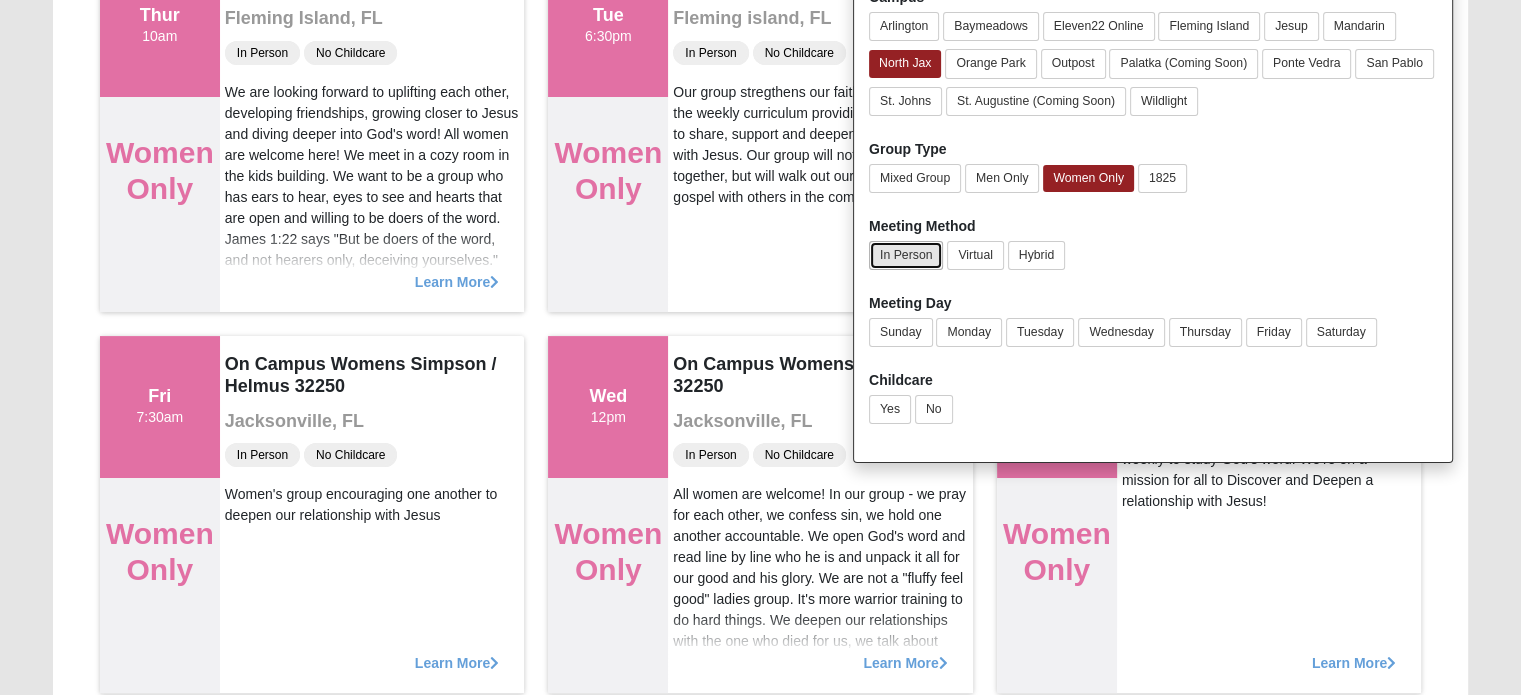 click on "In Person" at bounding box center (906, 255) 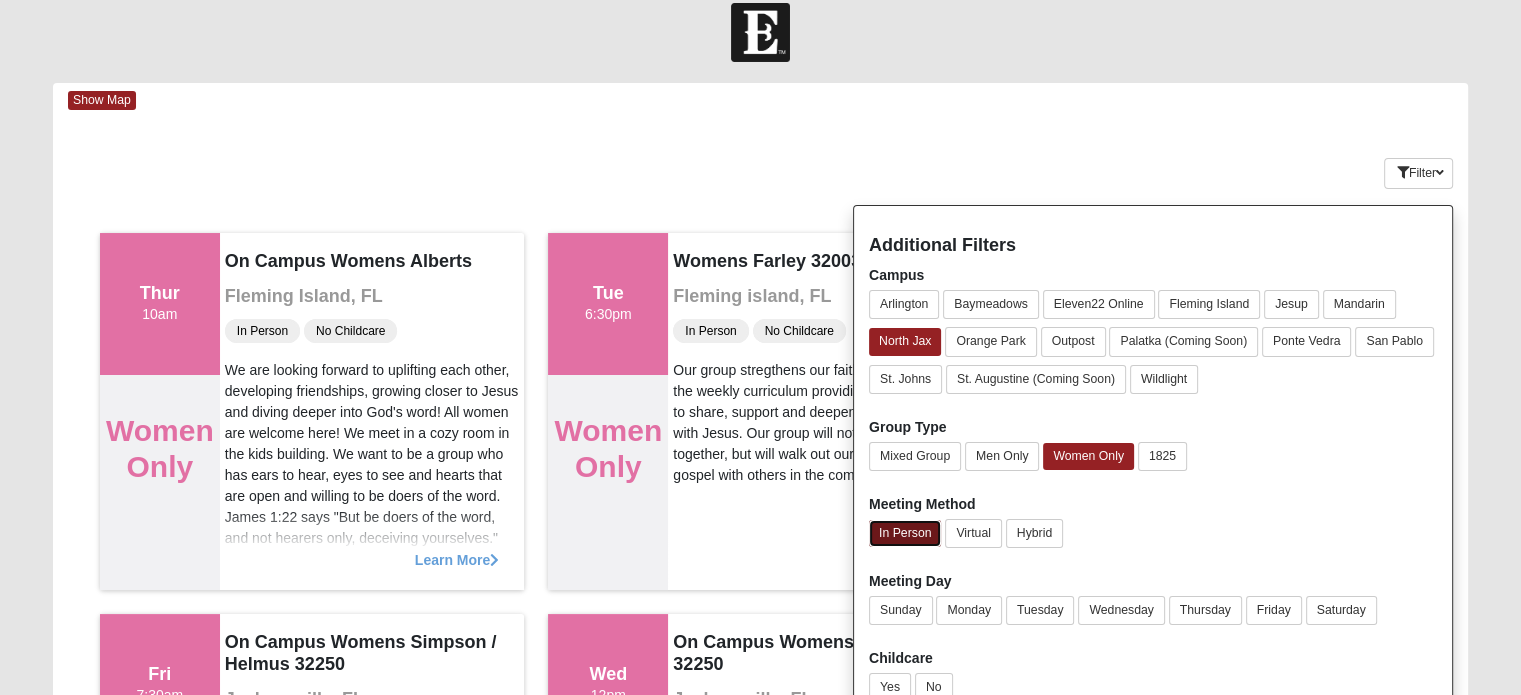 scroll, scrollTop: 0, scrollLeft: 0, axis: both 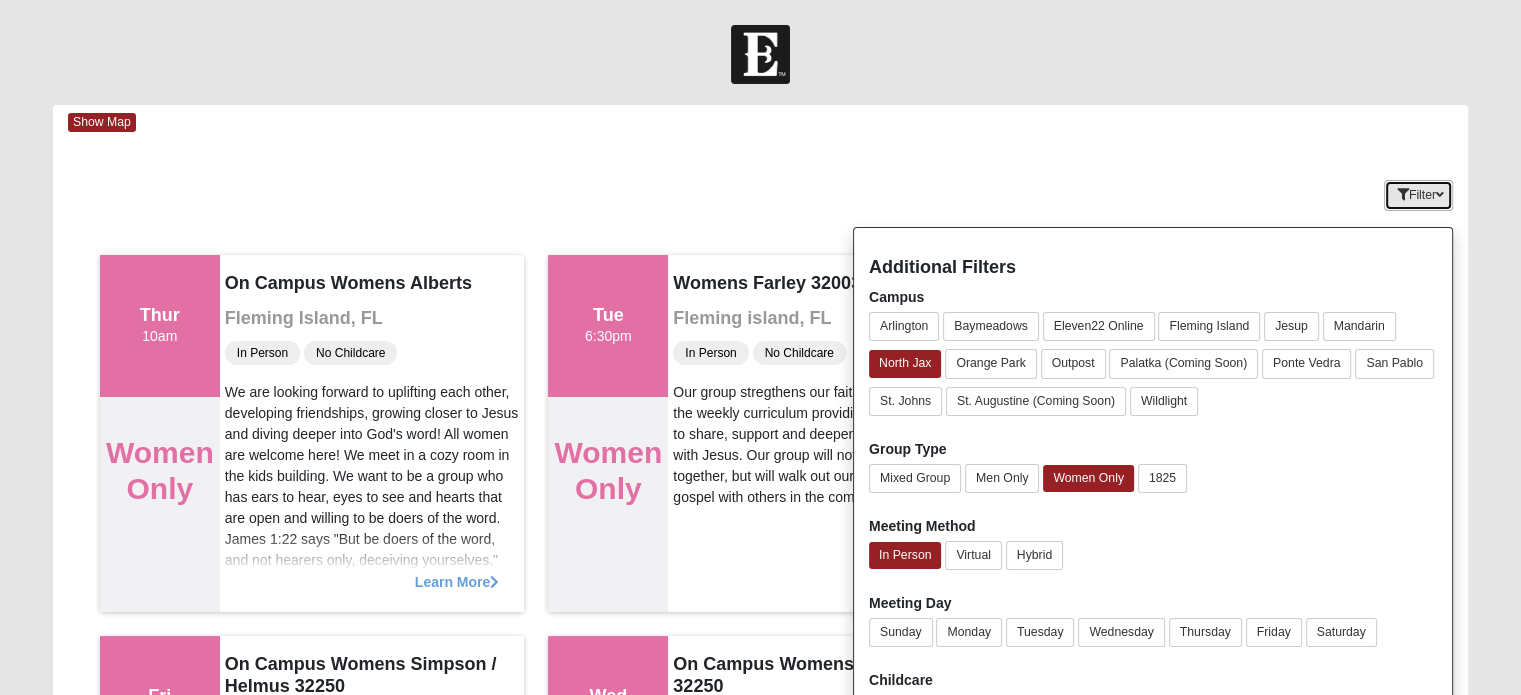 click on "Filter" at bounding box center (1418, 195) 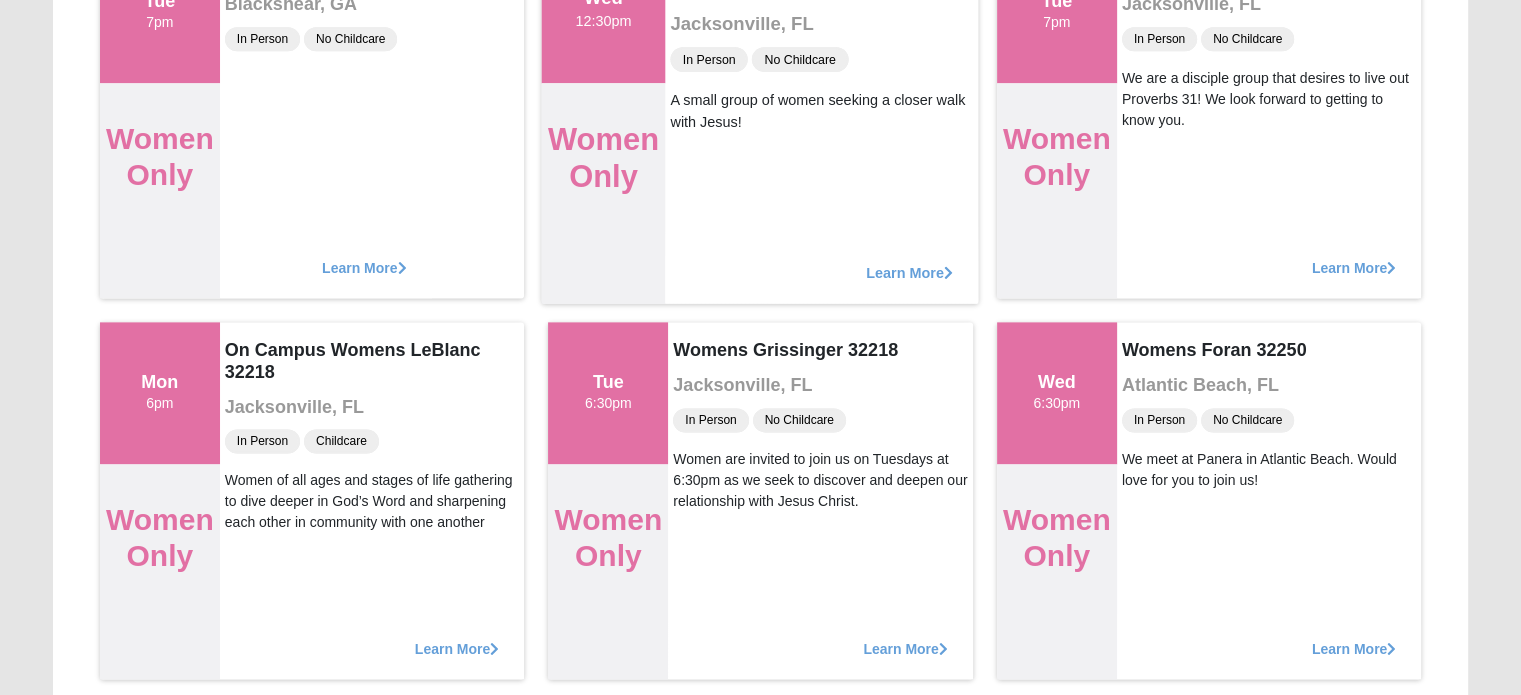 scroll, scrollTop: 2700, scrollLeft: 0, axis: vertical 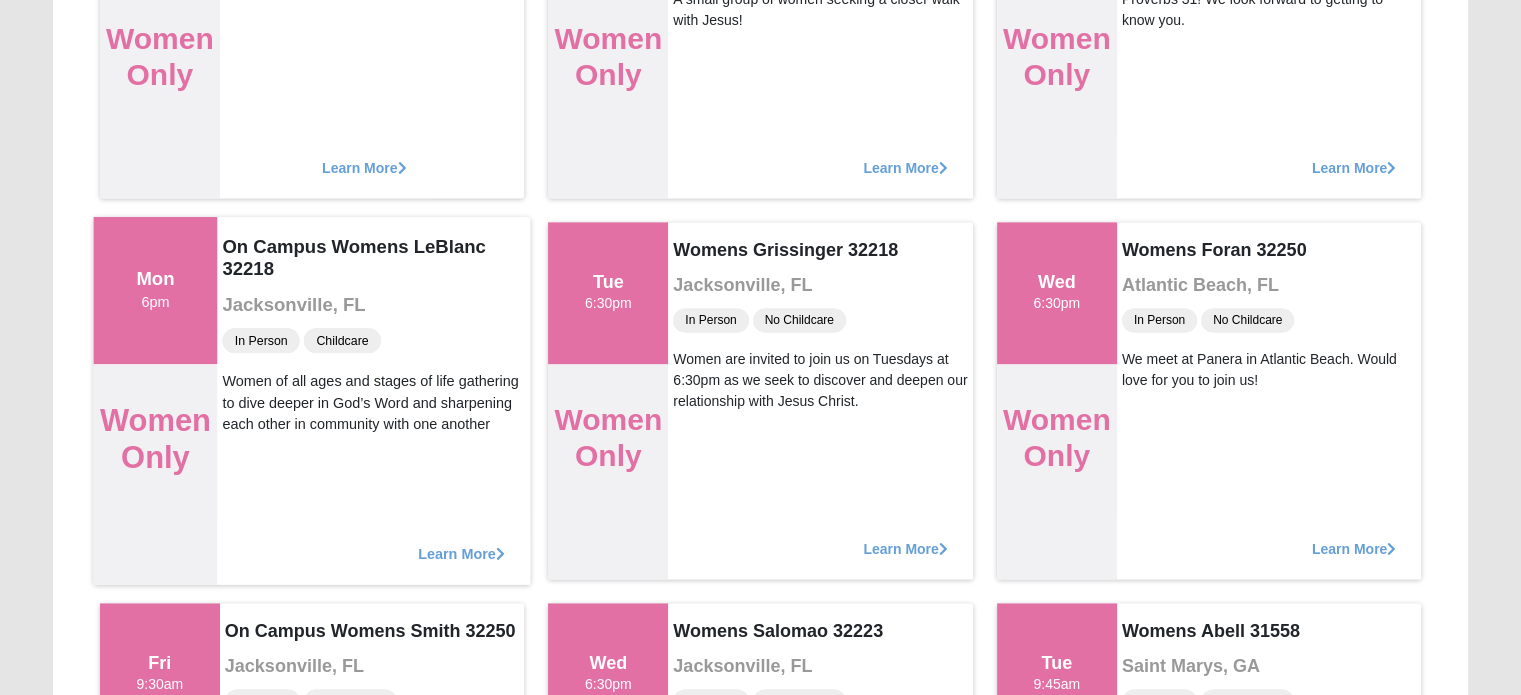 click on "Learn More" at bounding box center (461, 543) 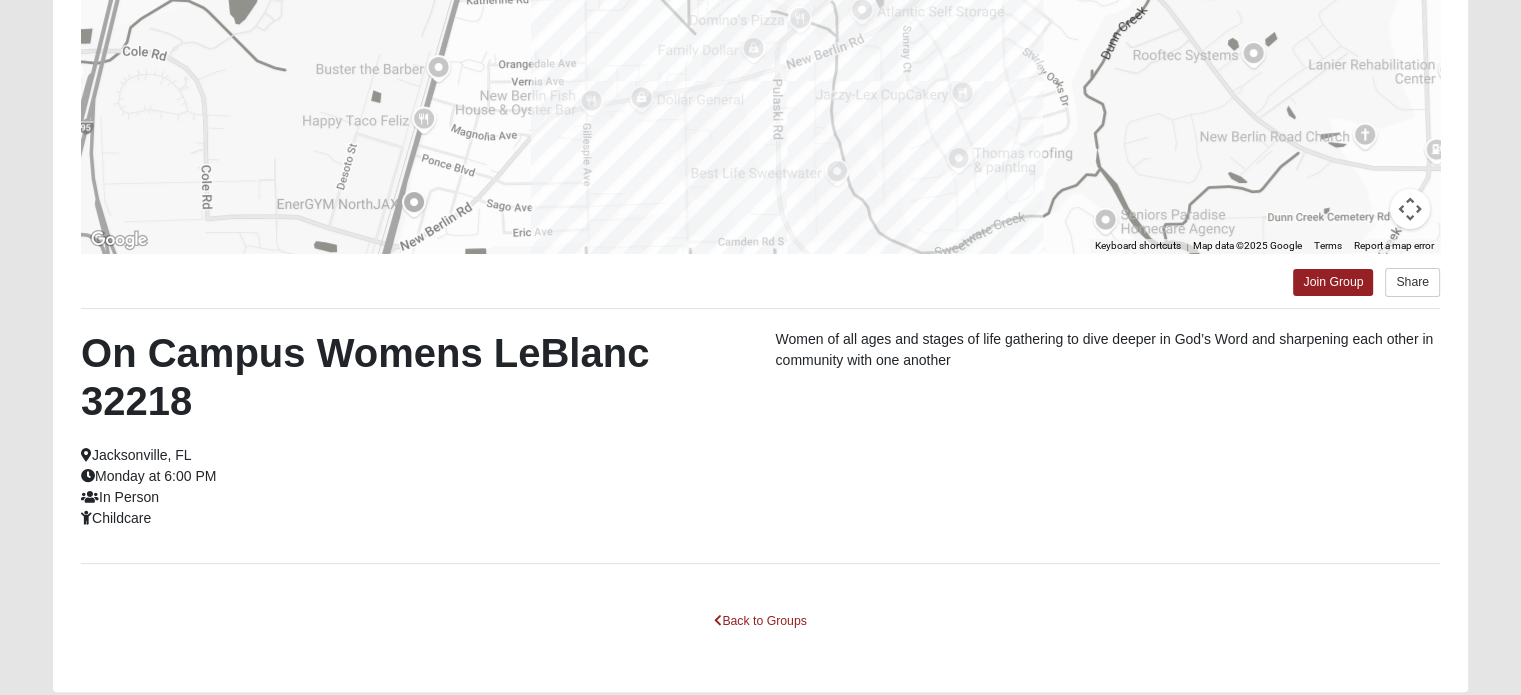 scroll, scrollTop: 334, scrollLeft: 0, axis: vertical 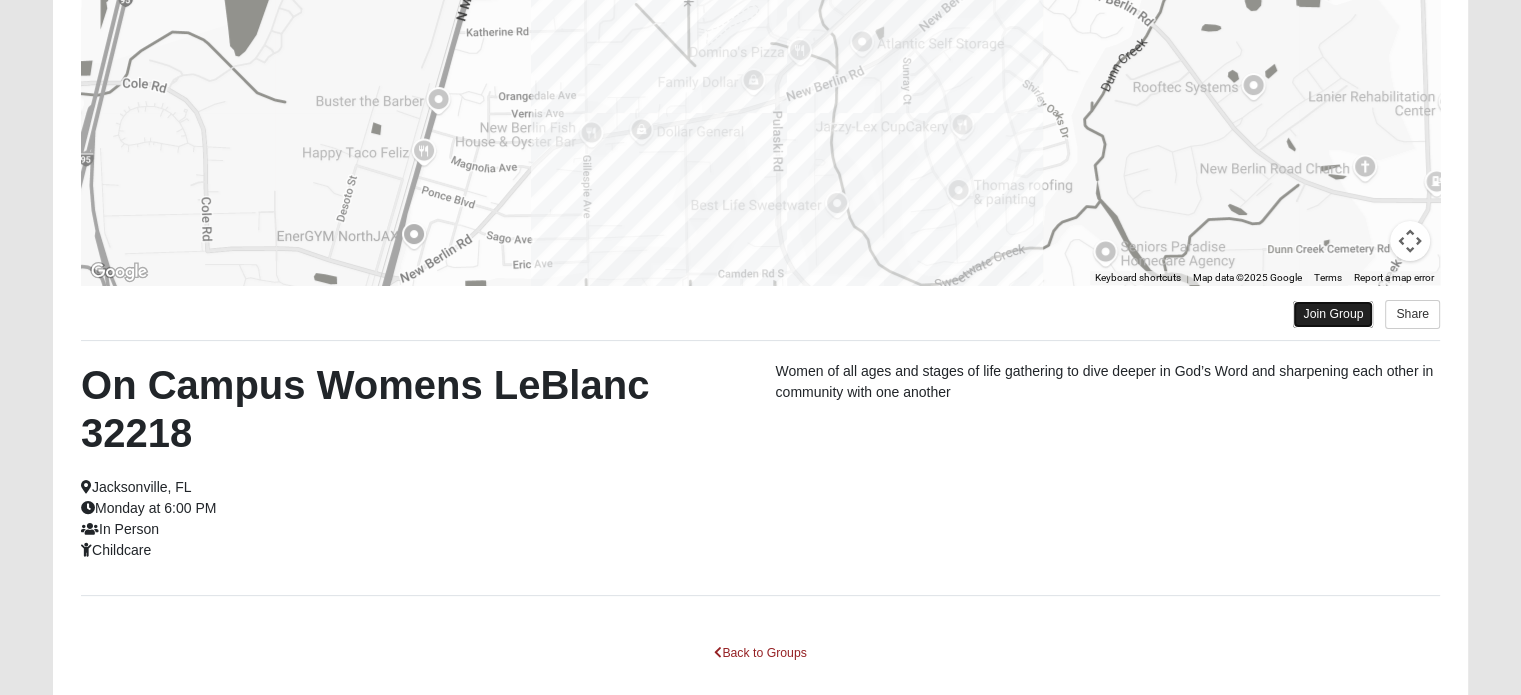 click on "Join Group" at bounding box center [1333, 314] 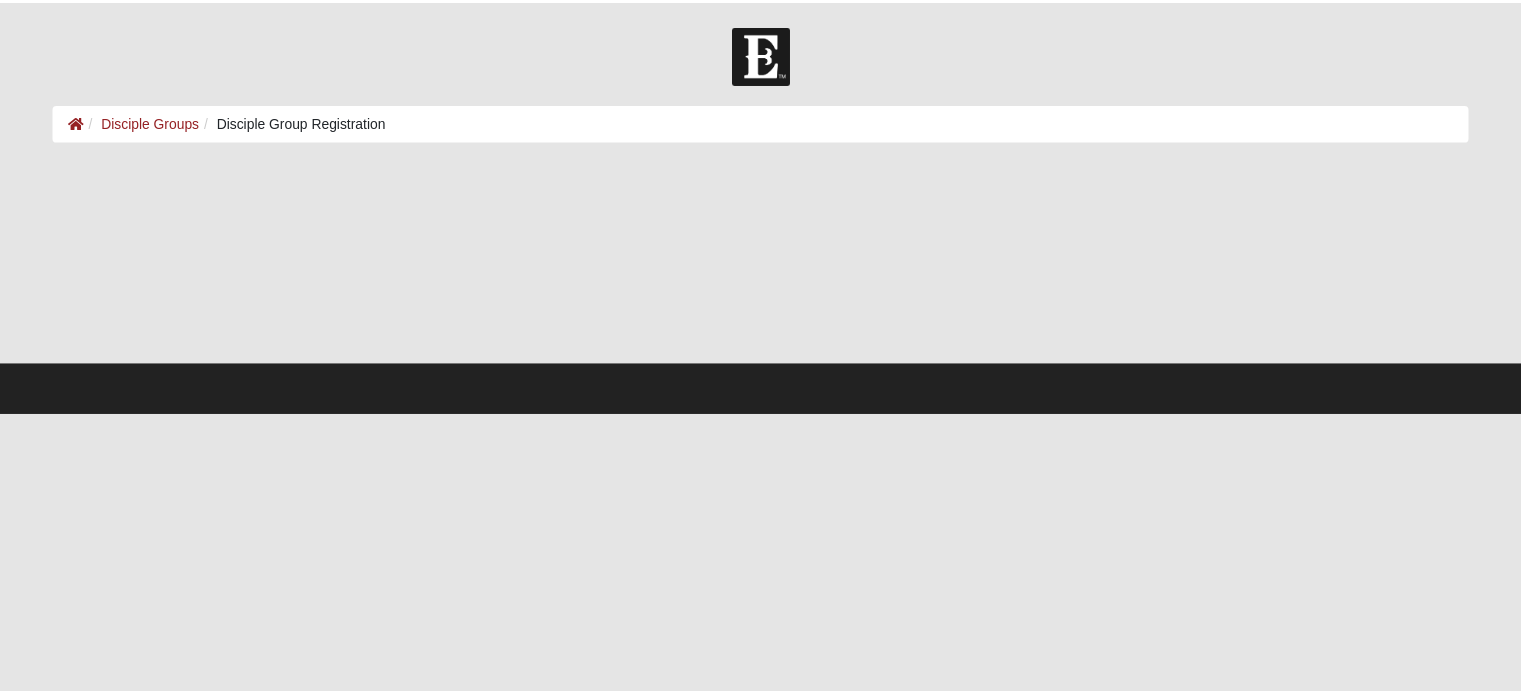scroll, scrollTop: 0, scrollLeft: 0, axis: both 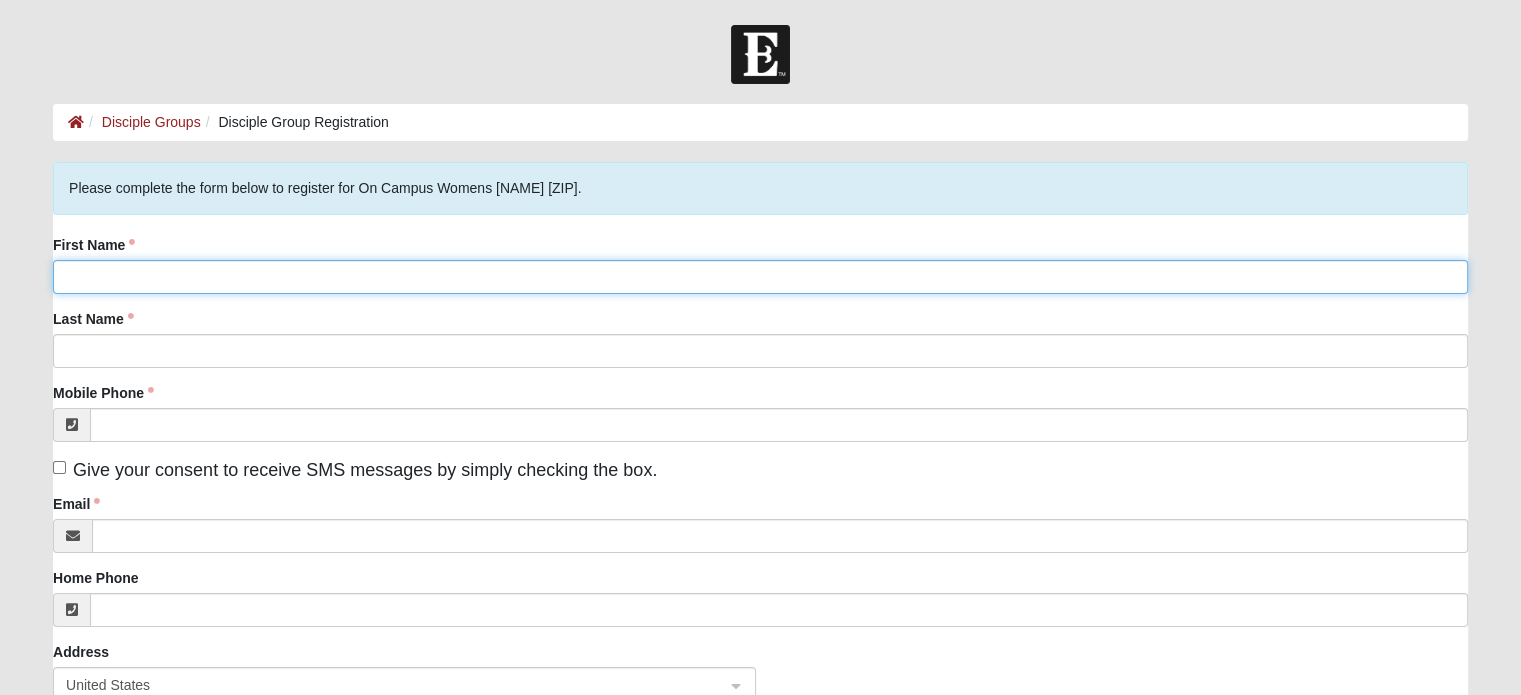 click on "First Name" 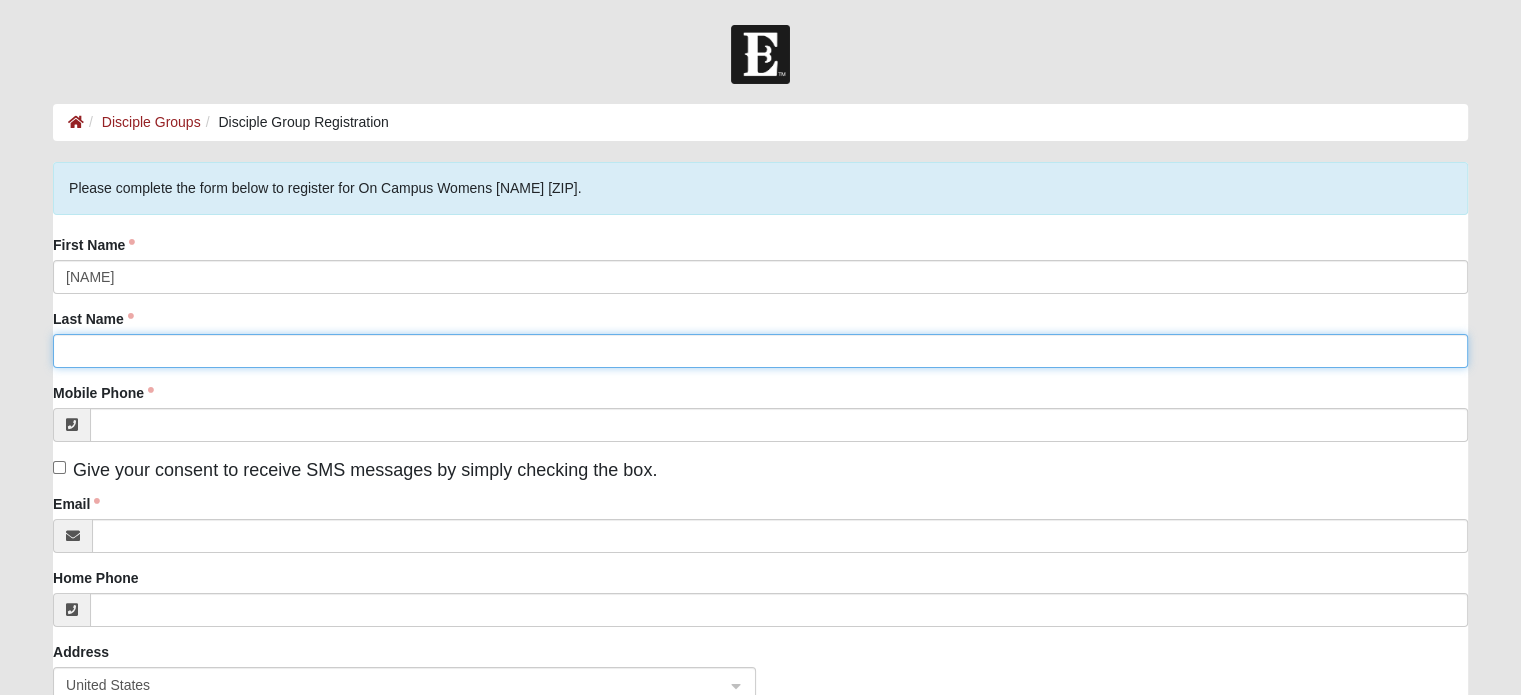 type on "Vista" 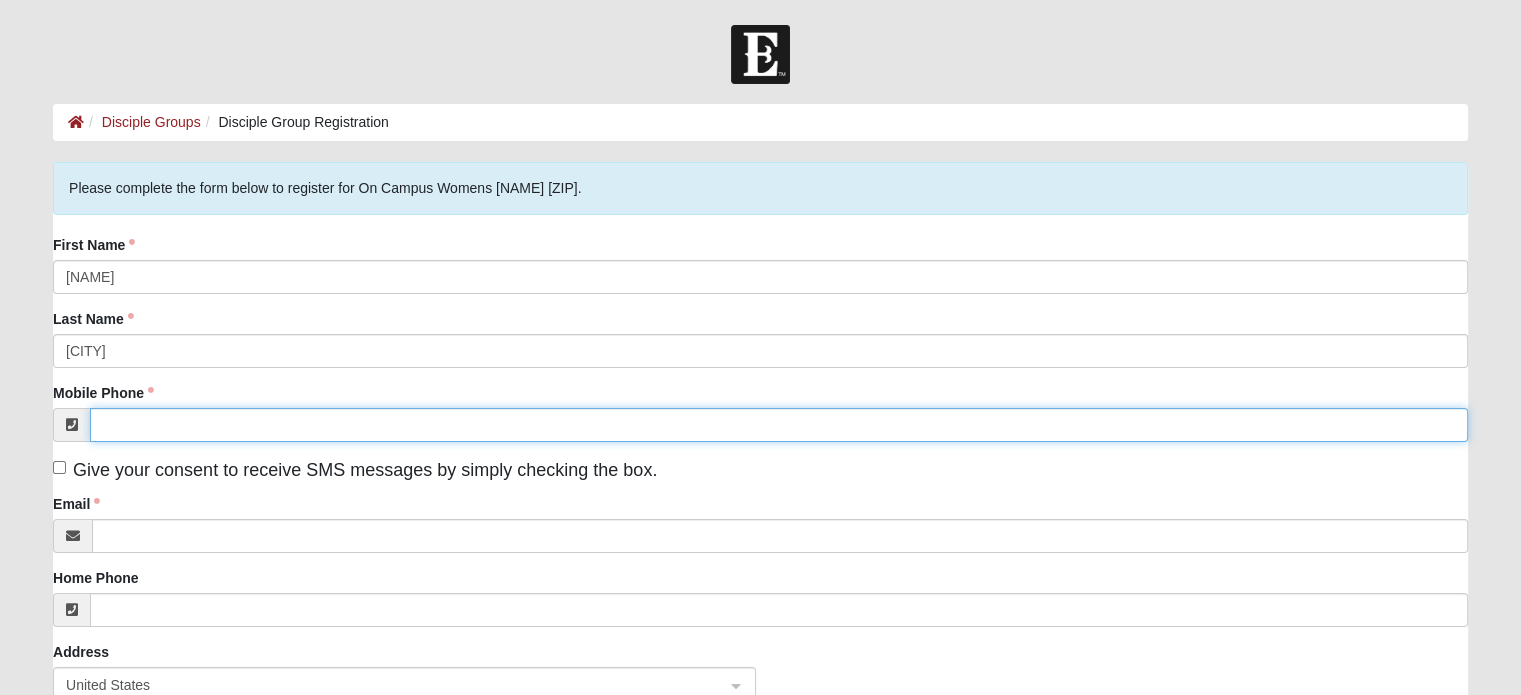 type on "(904) 219-6812" 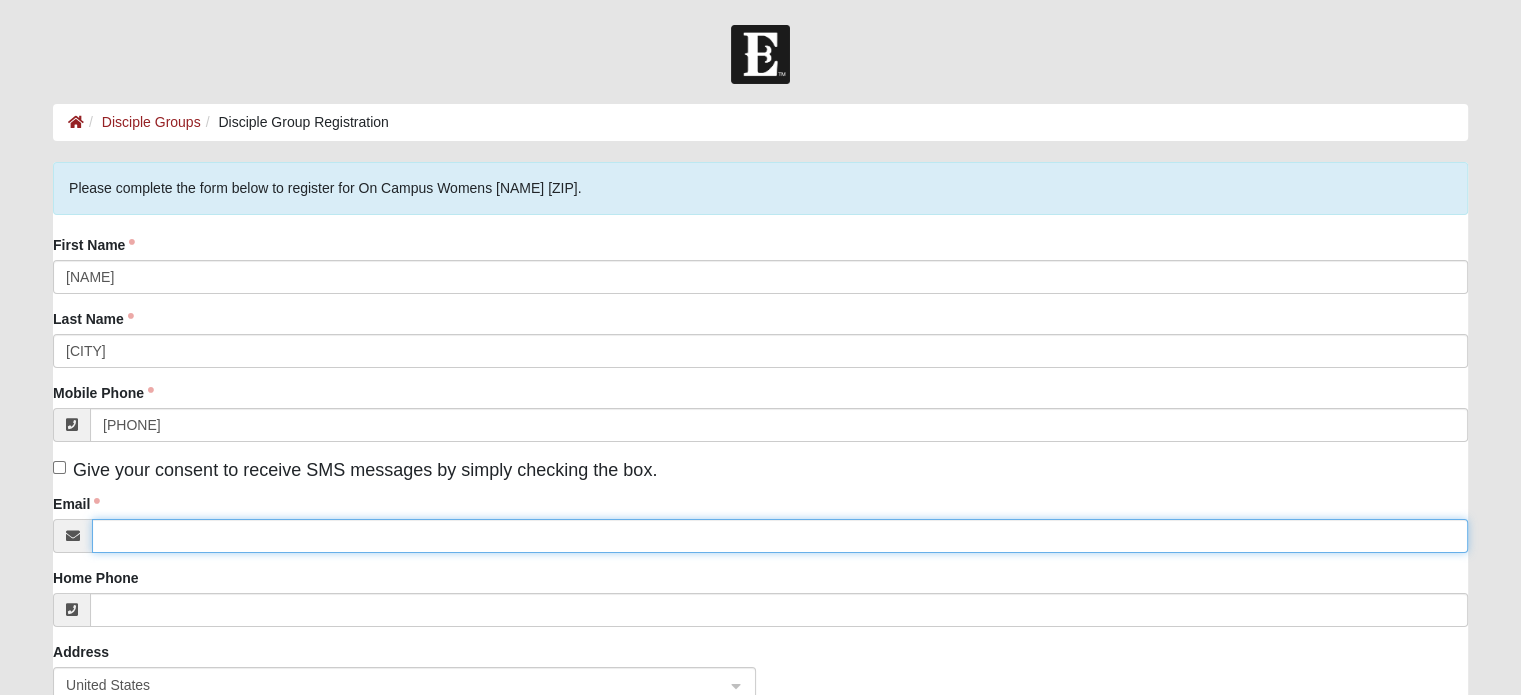 type on "vistafamily3@gmail.com" 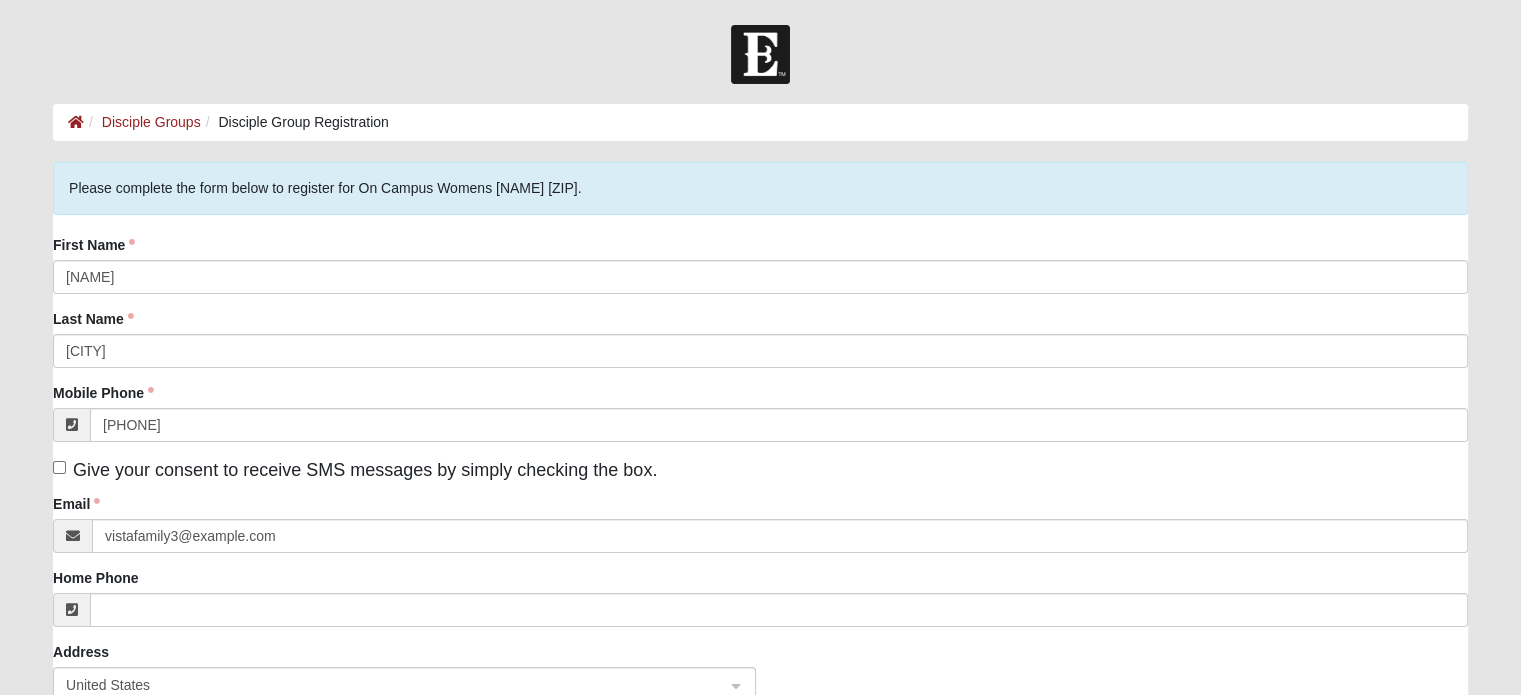 type on "13376 Avery Park Lane" 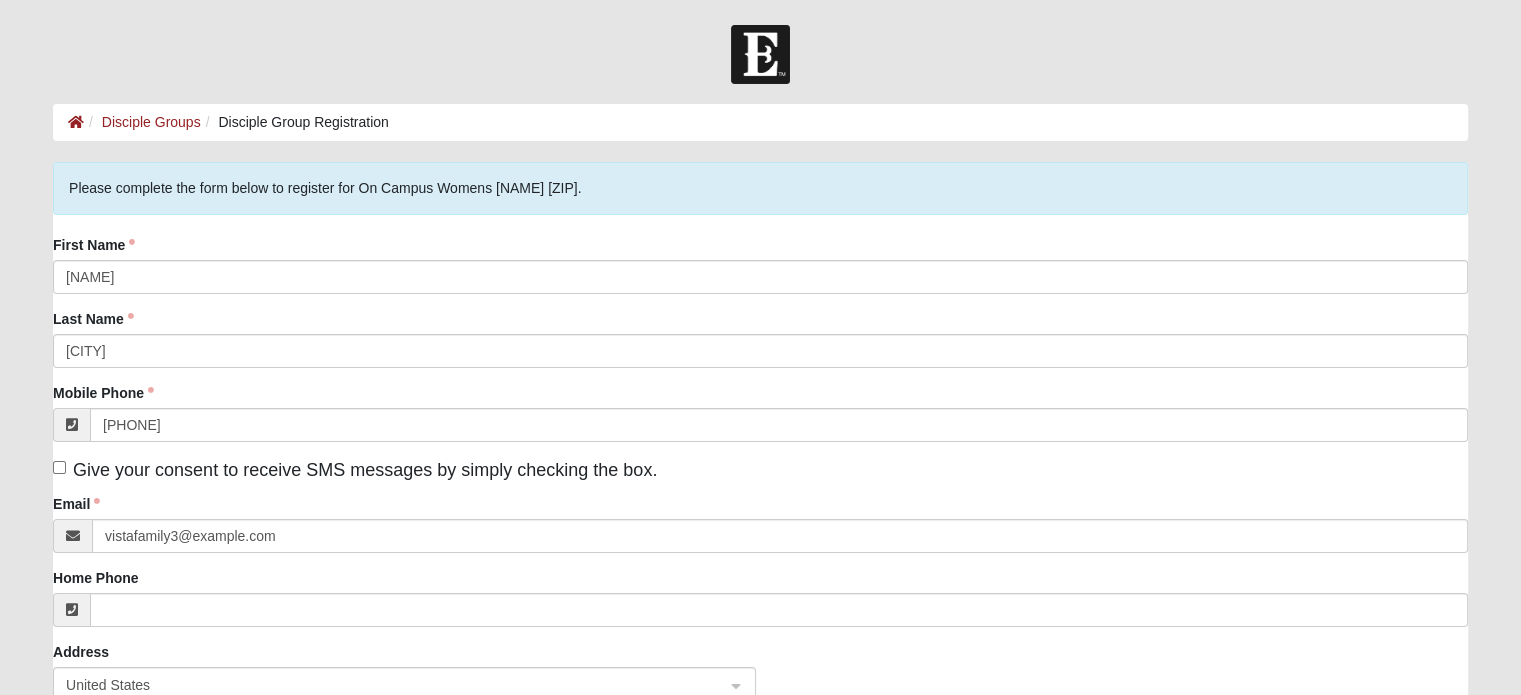 type on "32218-1319" 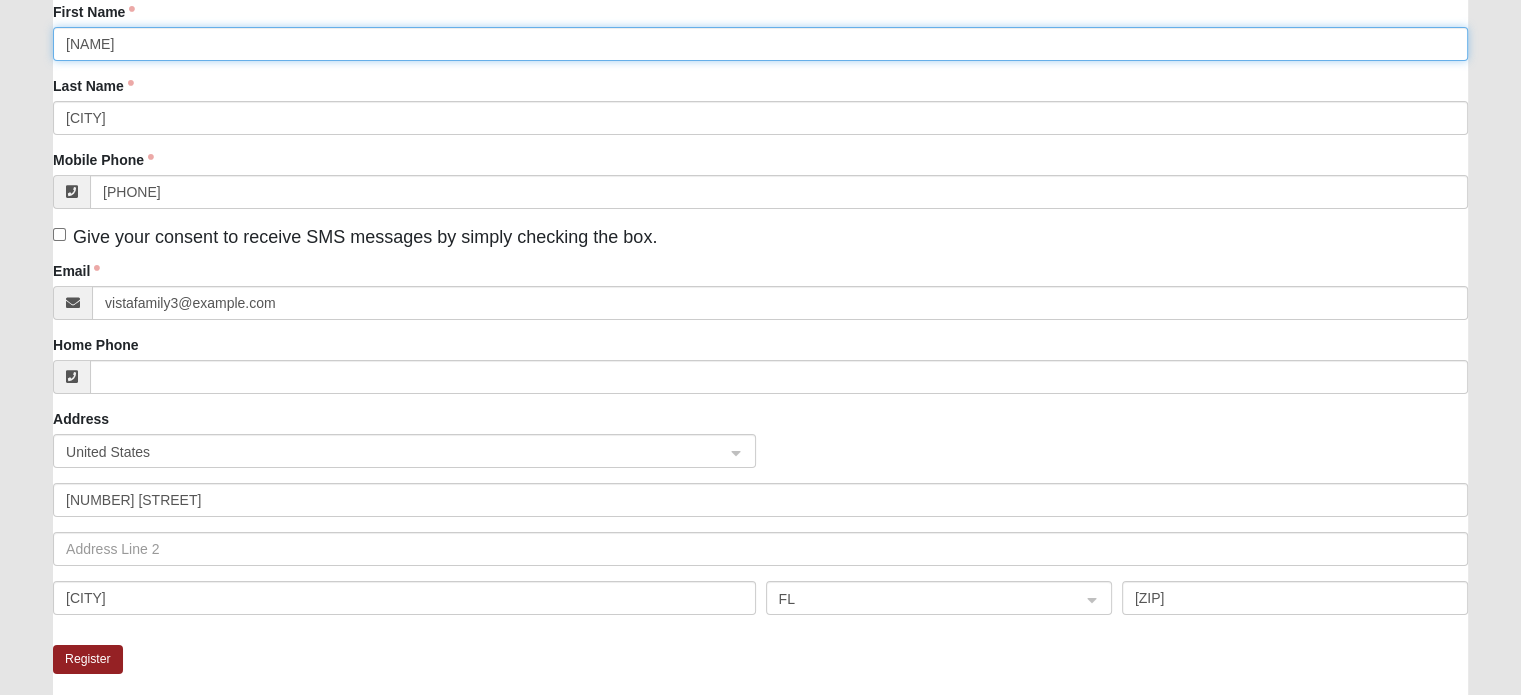 scroll, scrollTop: 200, scrollLeft: 0, axis: vertical 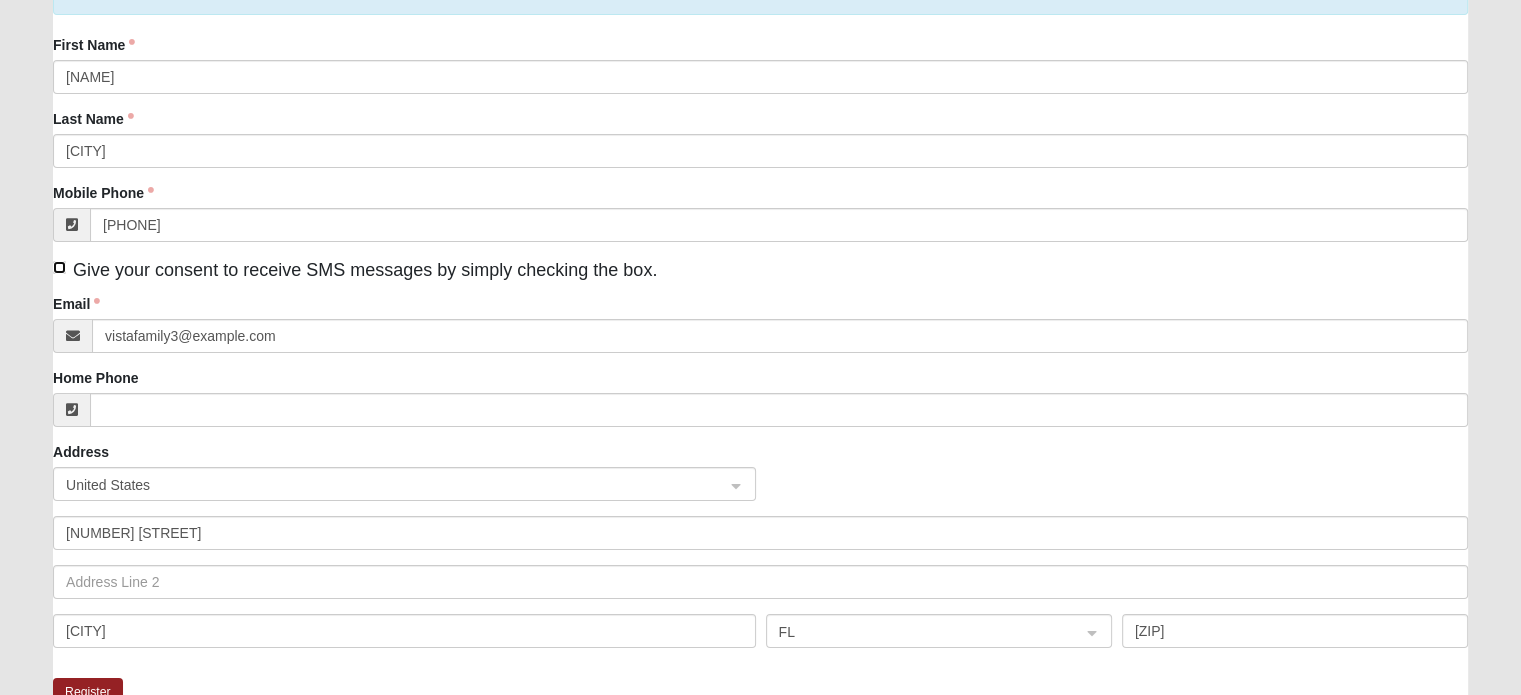 click on "Give your consent to receive SMS messages by simply checking the box." at bounding box center (59, 267) 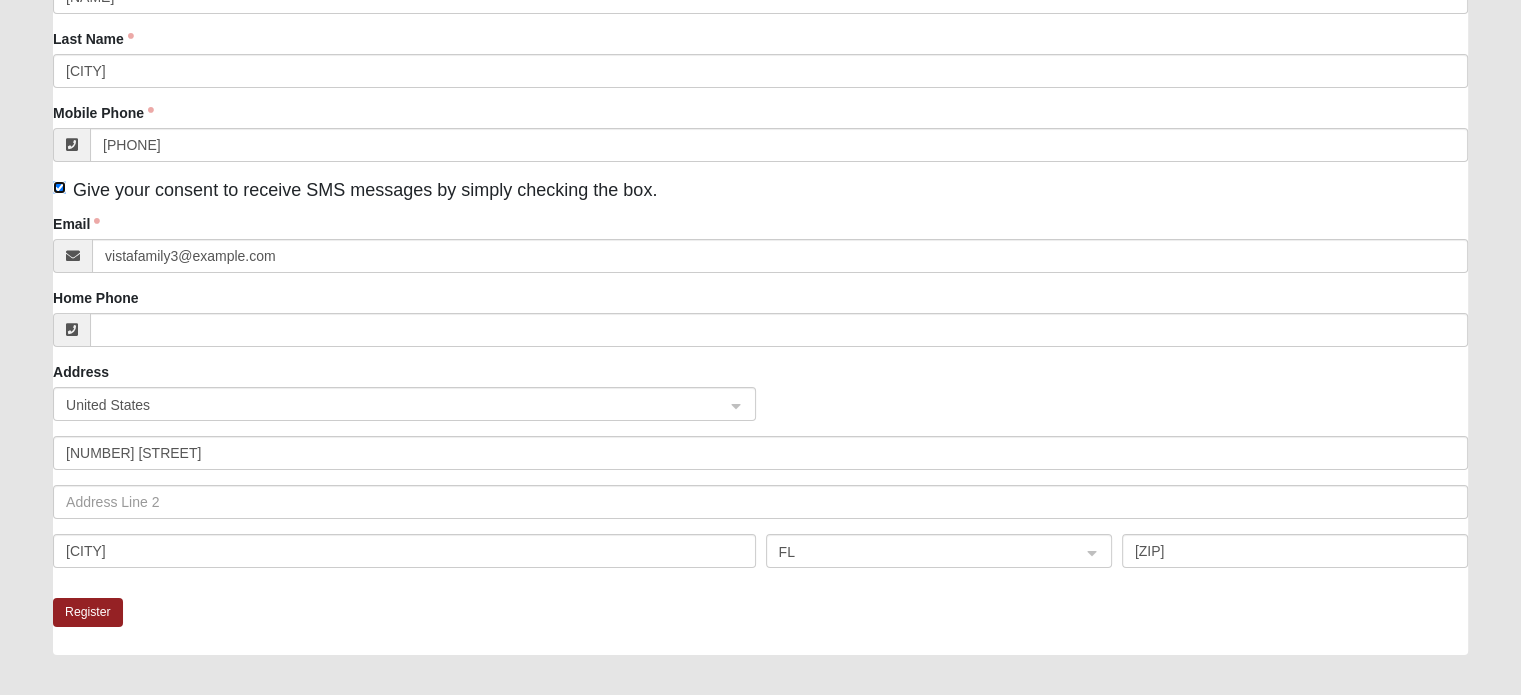 scroll, scrollTop: 400, scrollLeft: 0, axis: vertical 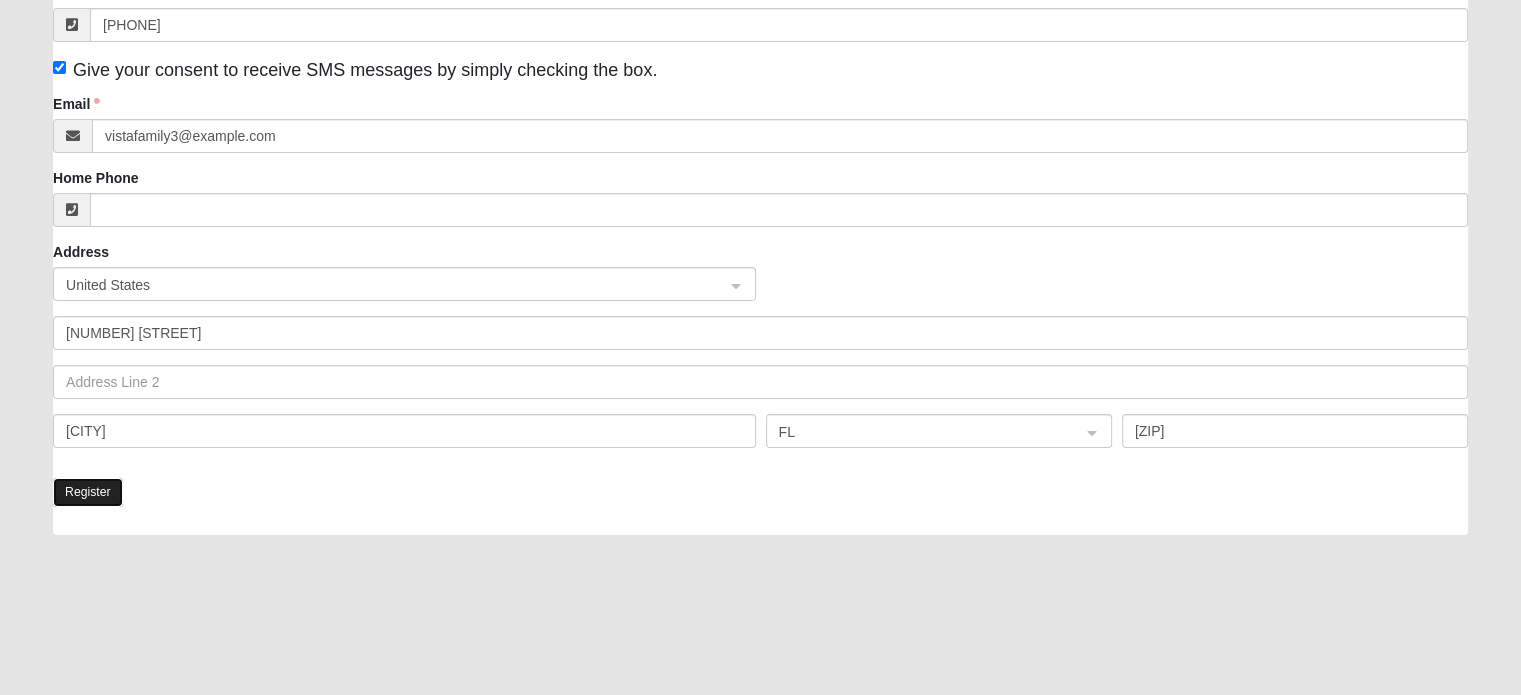 click on "Register" 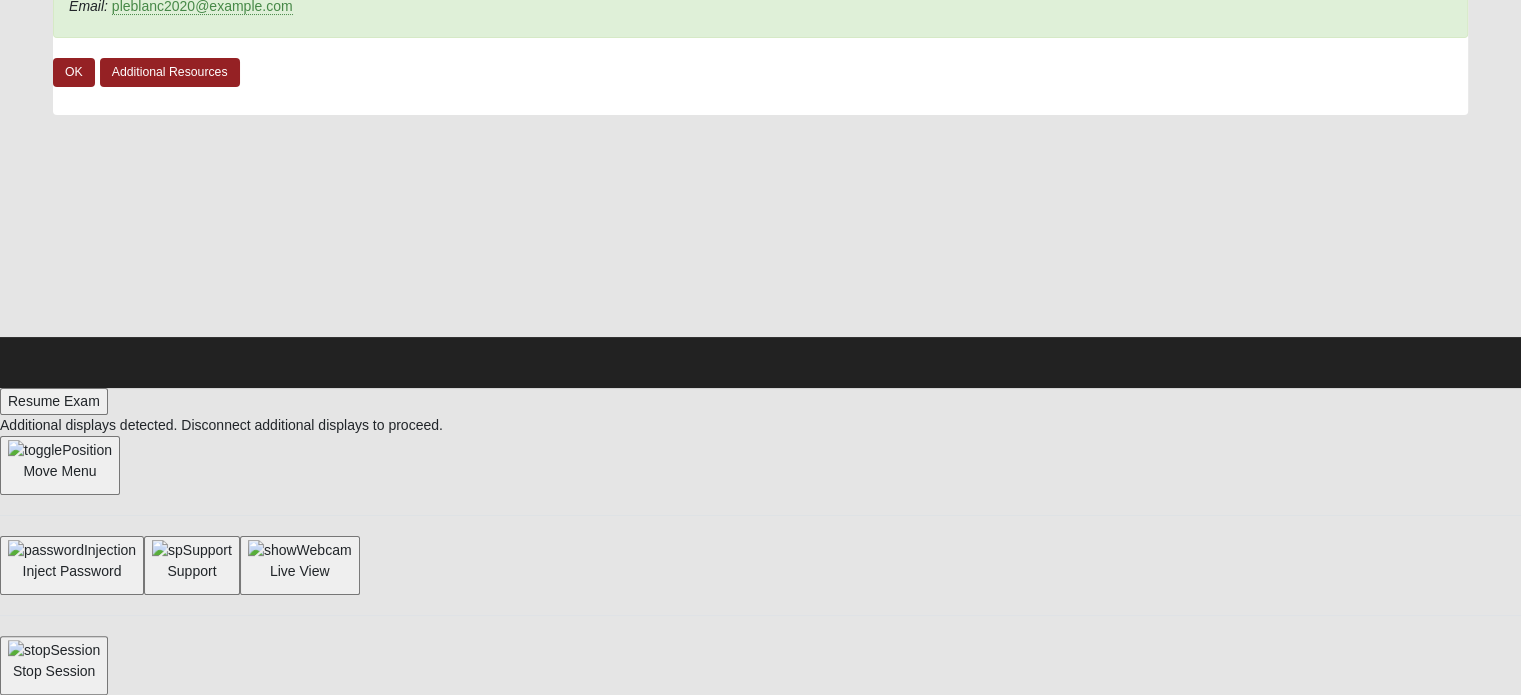 scroll, scrollTop: 32, scrollLeft: 0, axis: vertical 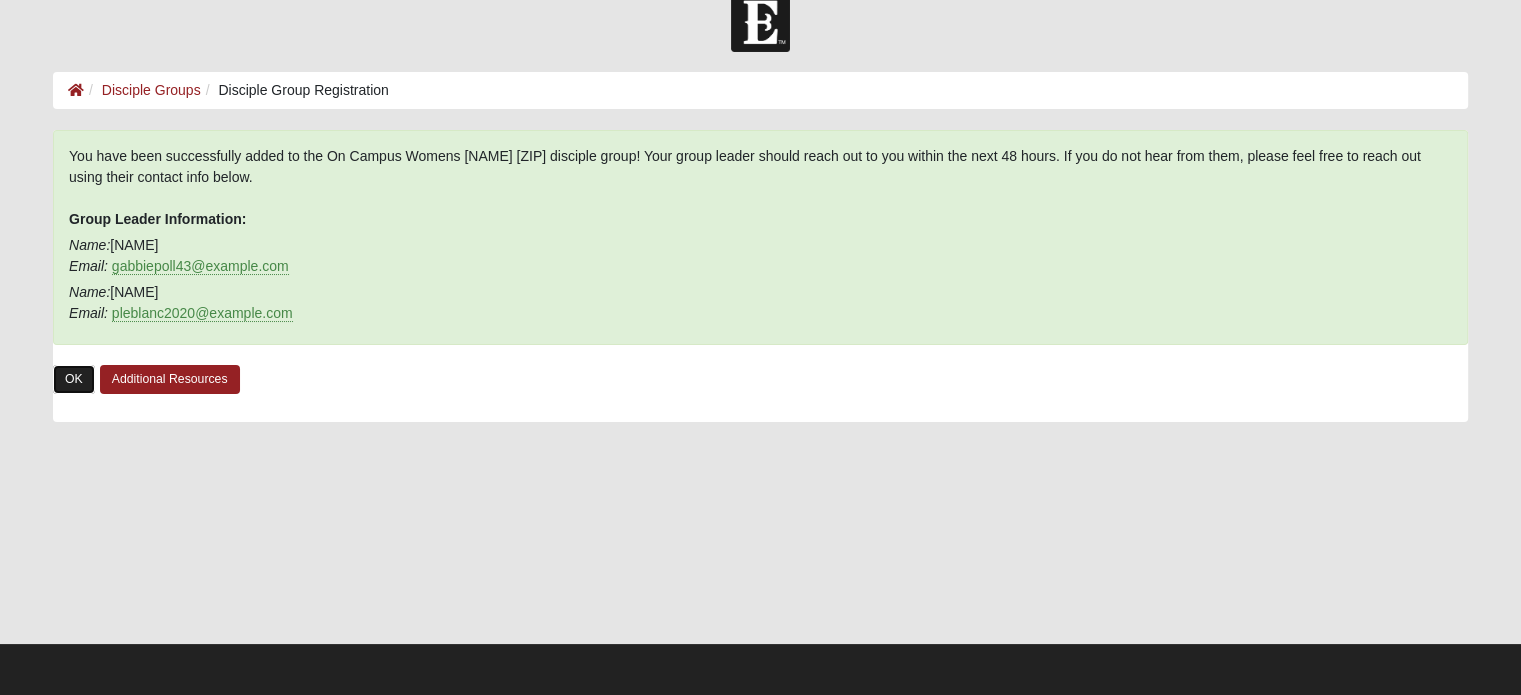 click on "OK" at bounding box center (74, 379) 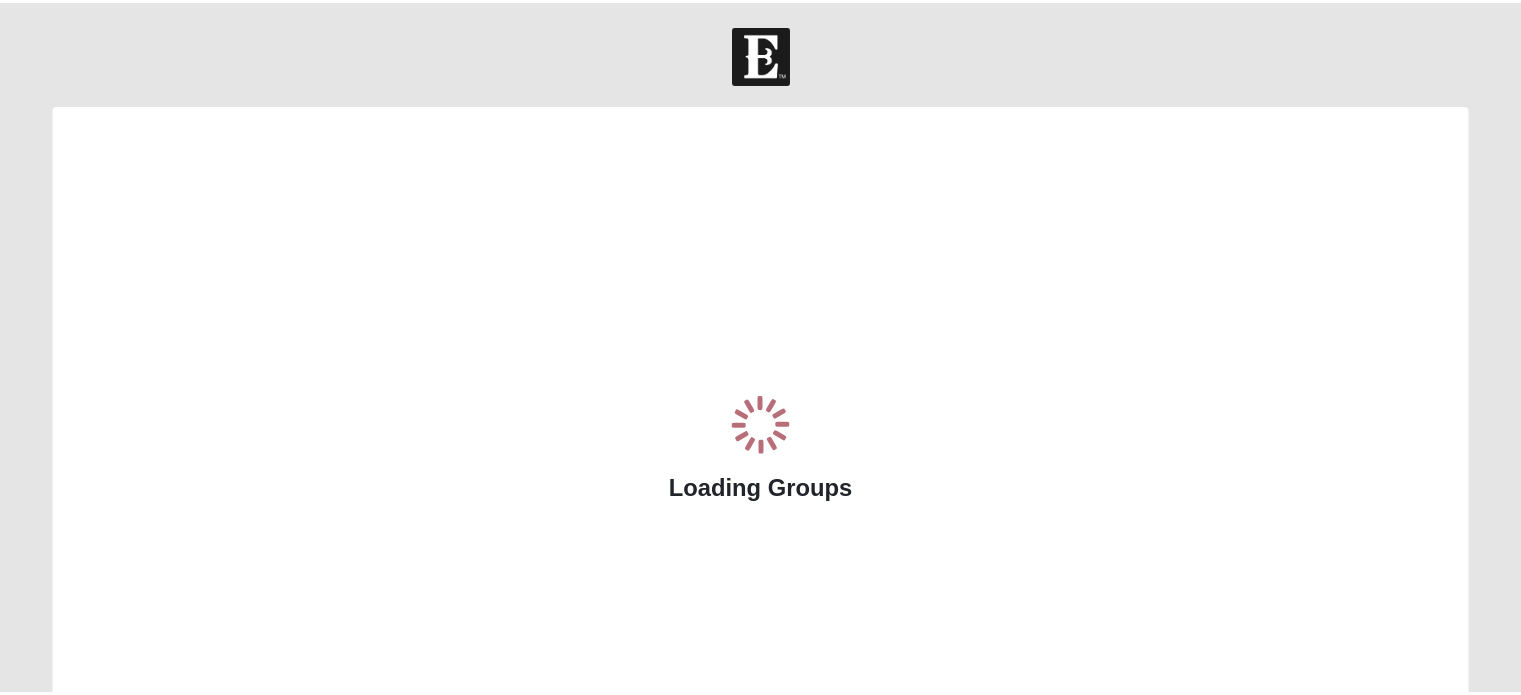 scroll, scrollTop: 0, scrollLeft: 0, axis: both 